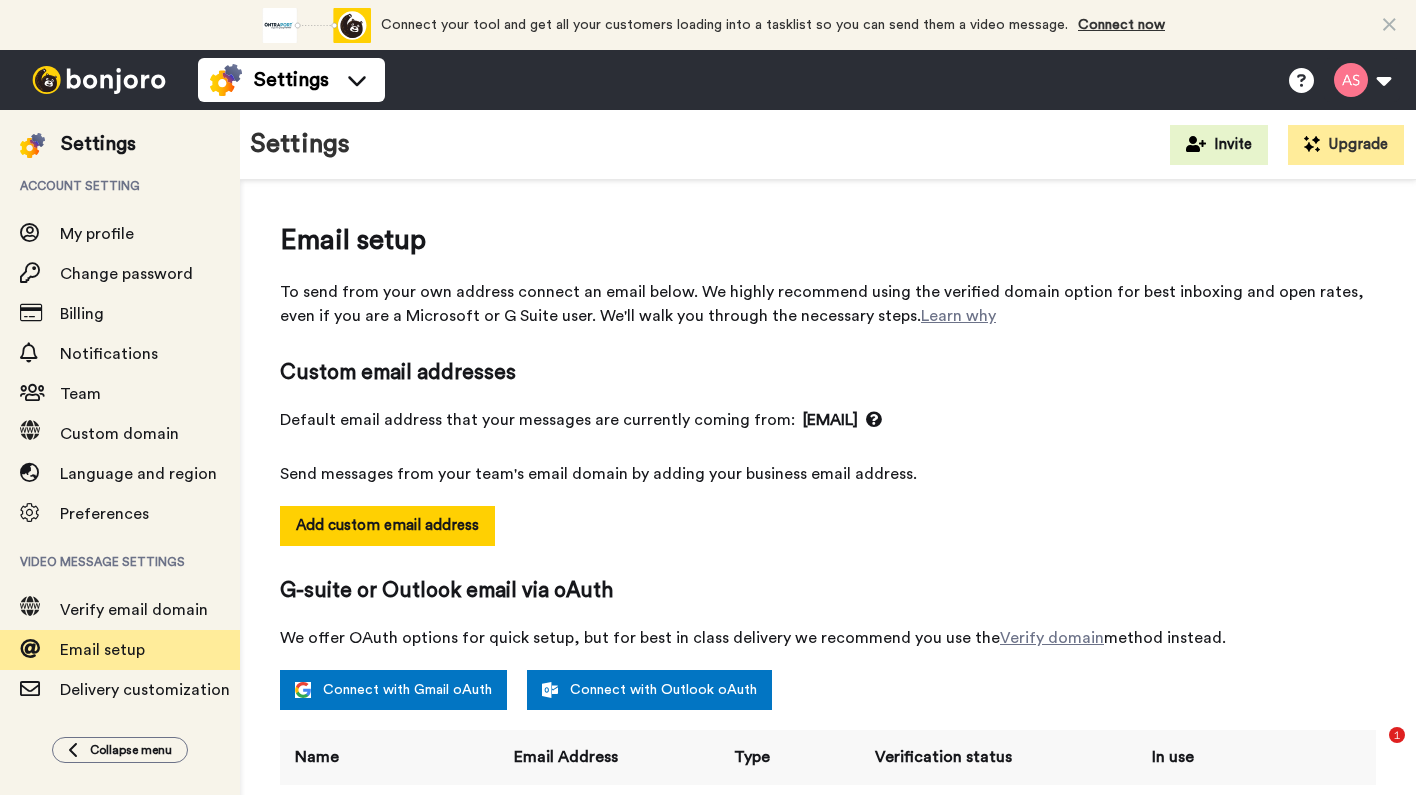 select on "163443" 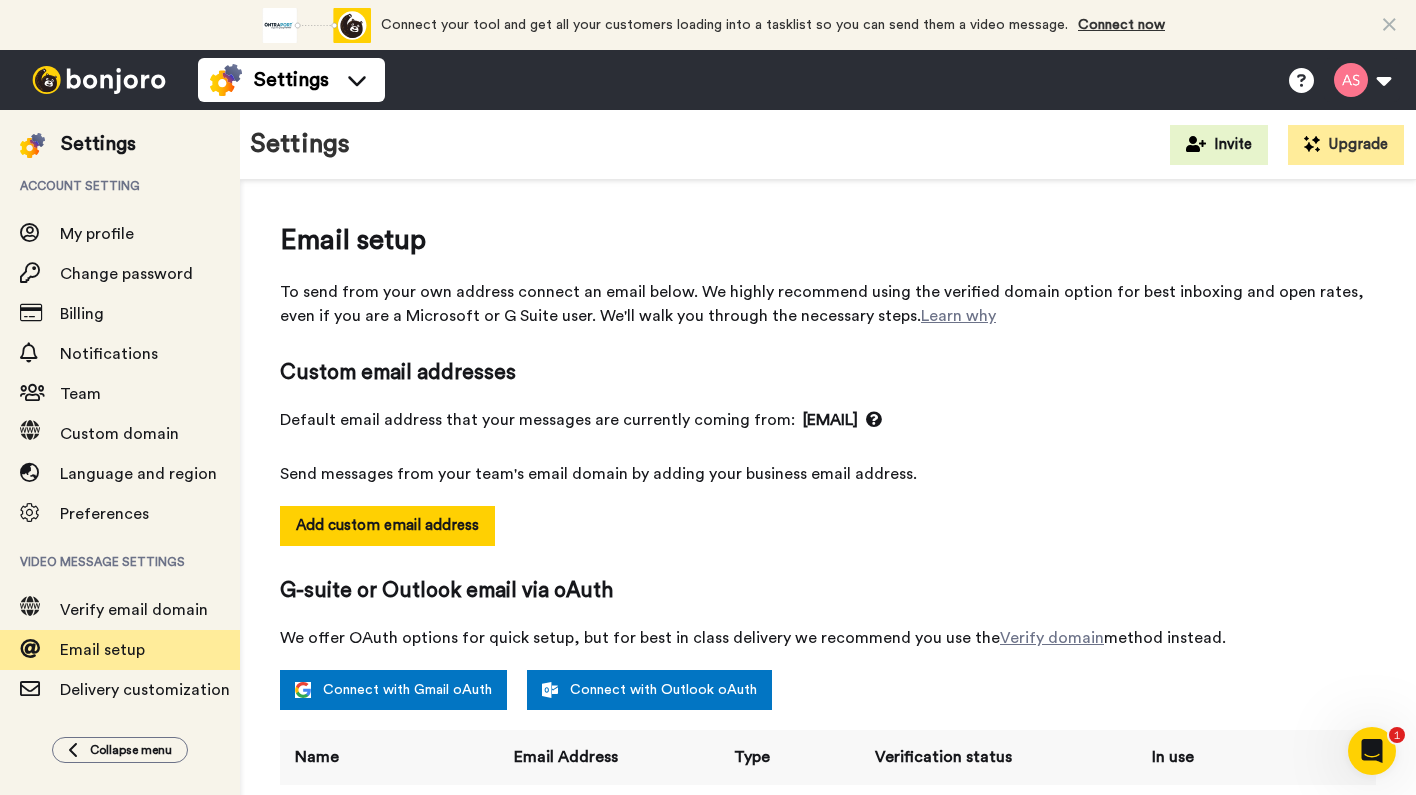 scroll, scrollTop: 0, scrollLeft: 0, axis: both 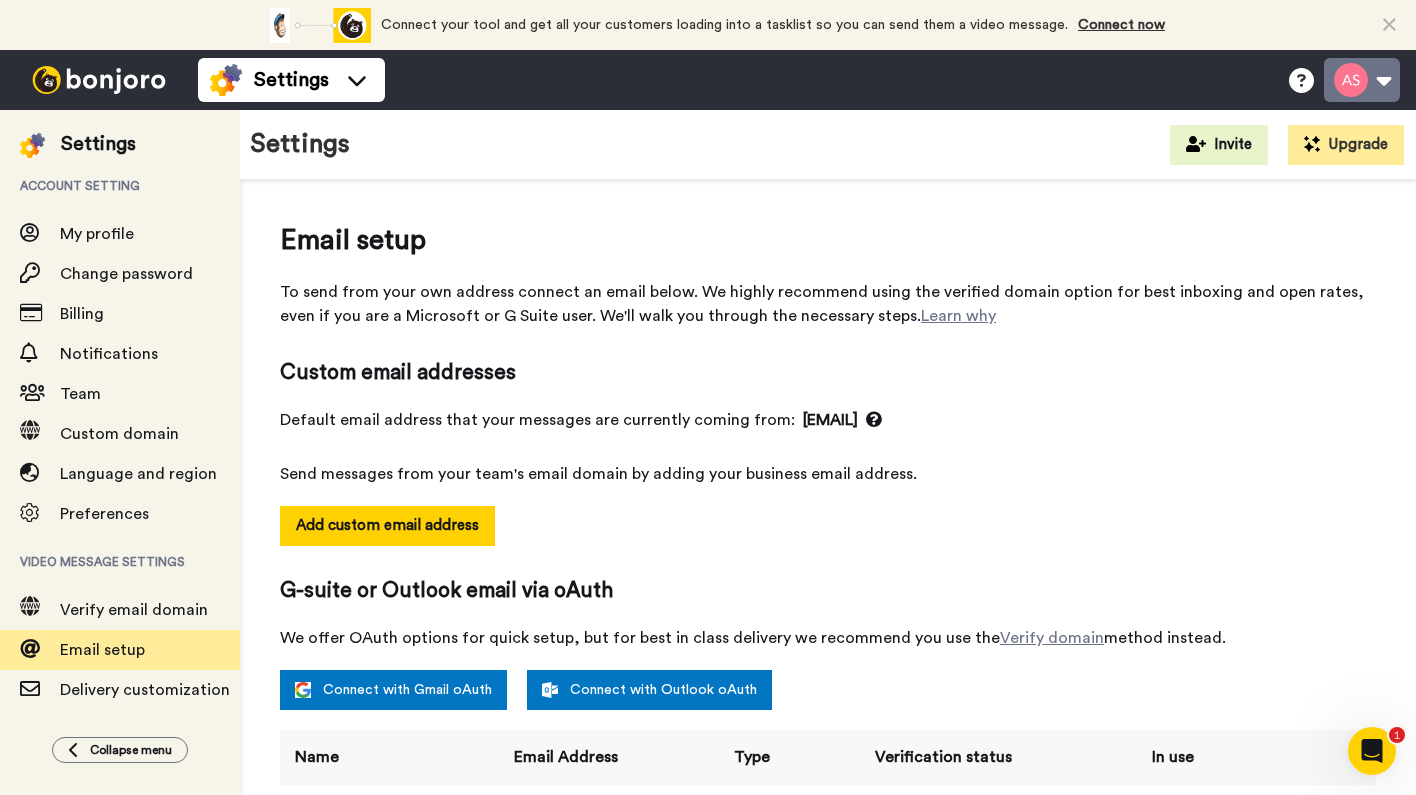 click at bounding box center (1362, 80) 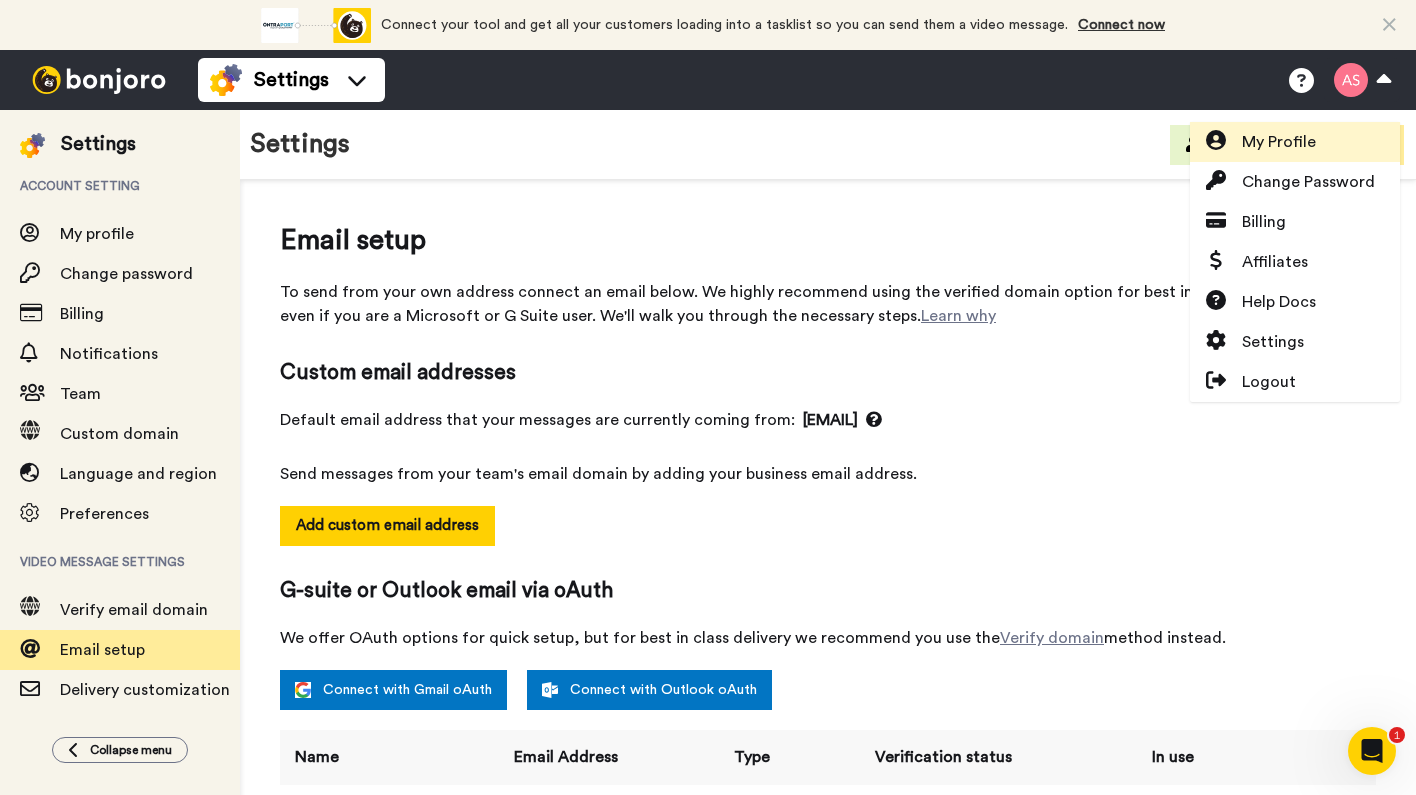 click on "My Profile" at bounding box center [1279, 142] 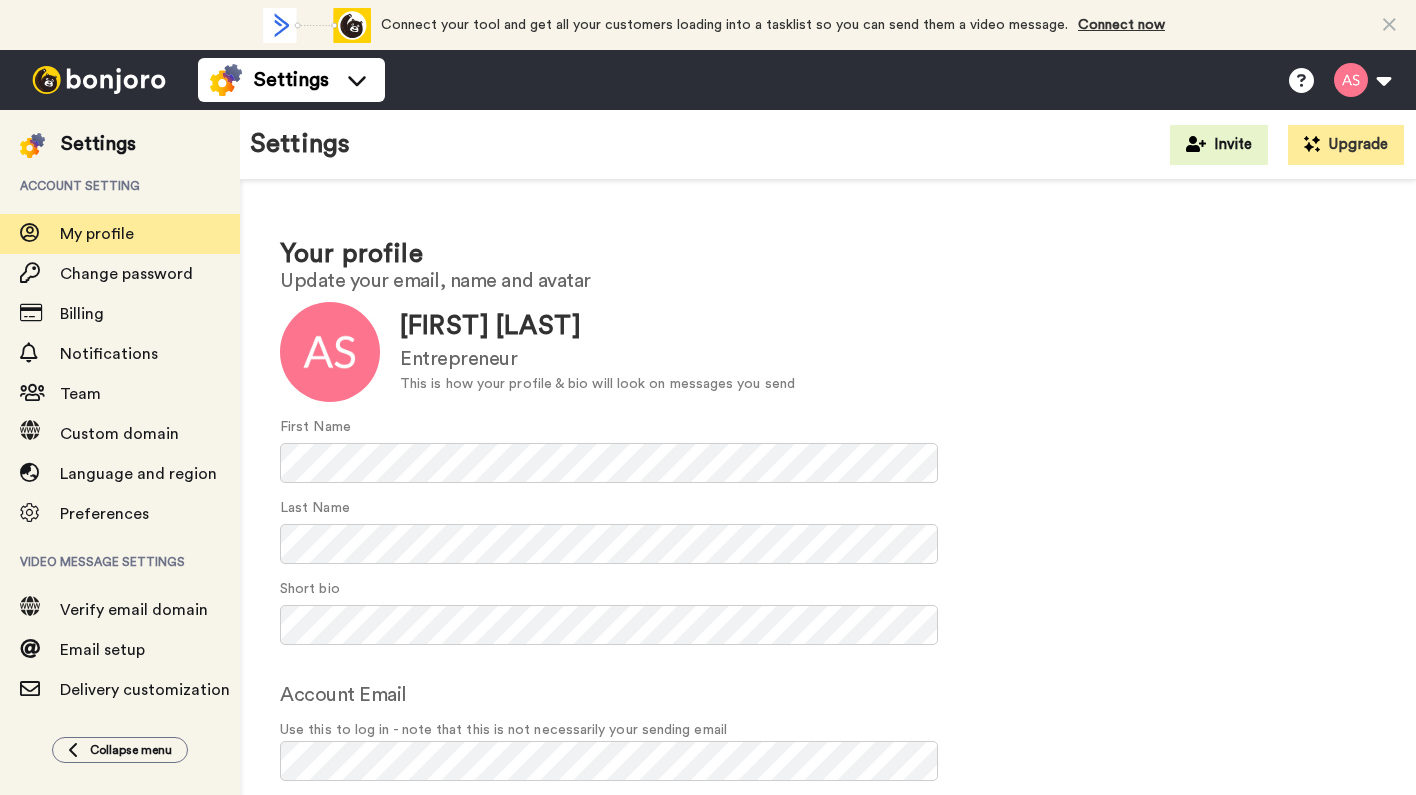 scroll, scrollTop: 0, scrollLeft: 0, axis: both 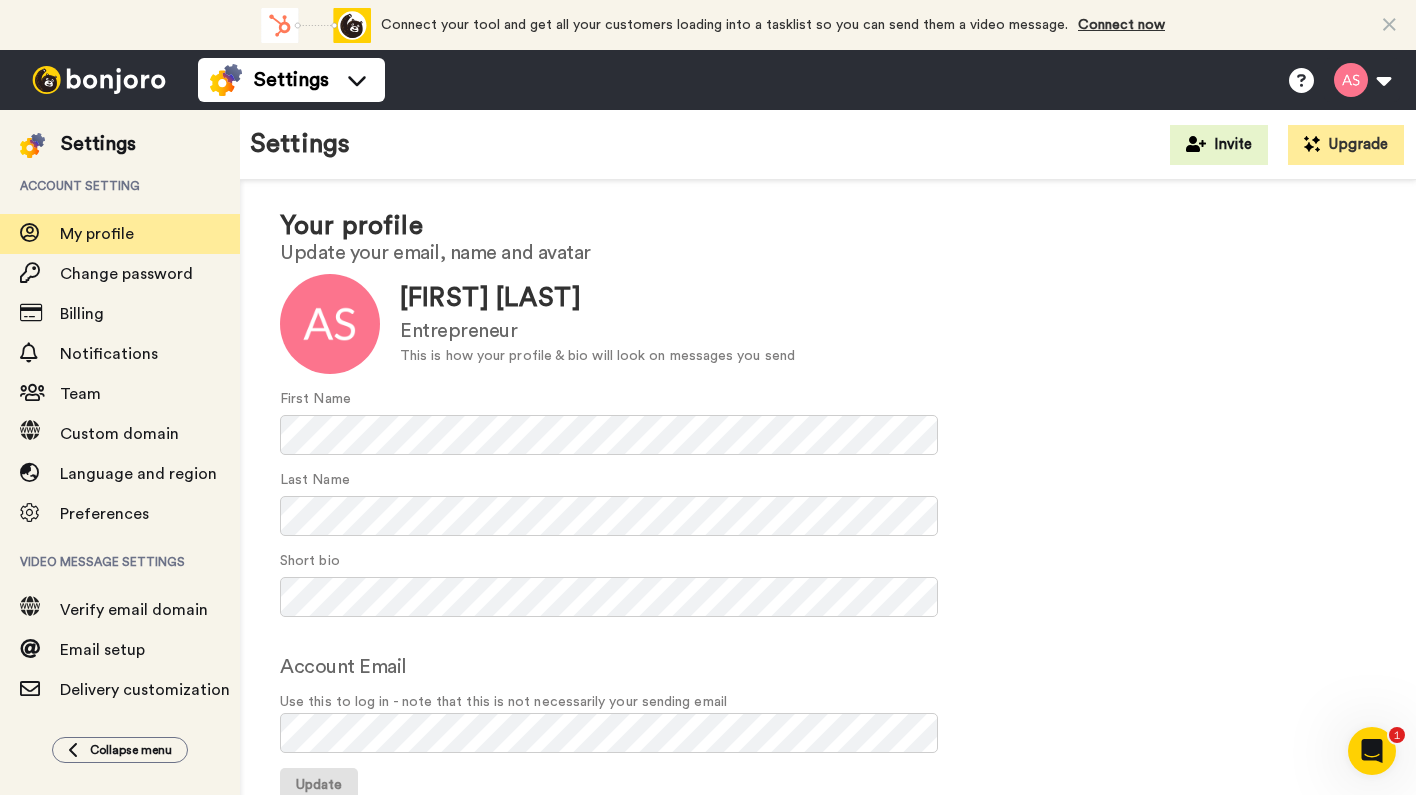 click on "Update" at bounding box center [319, 785] 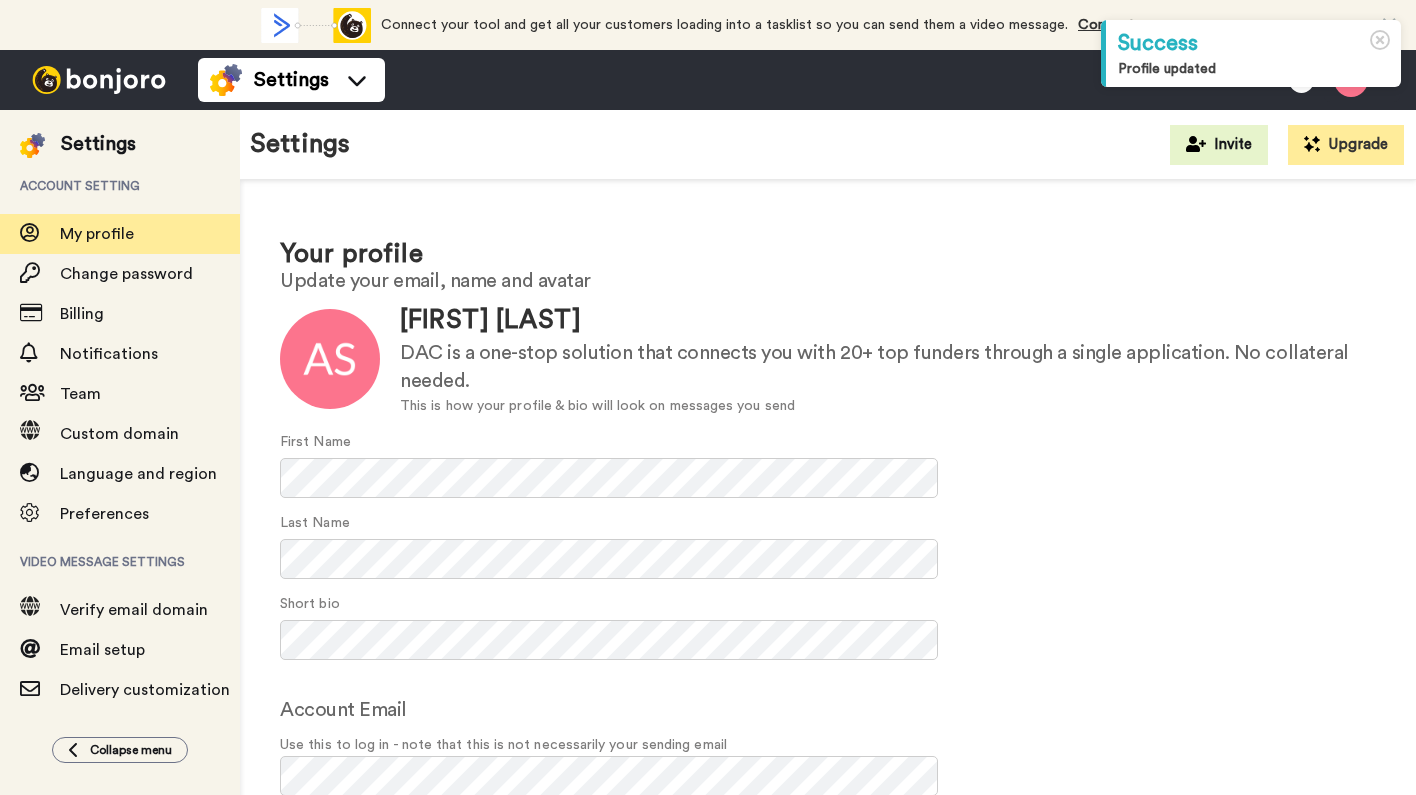 scroll, scrollTop: 0, scrollLeft: 0, axis: both 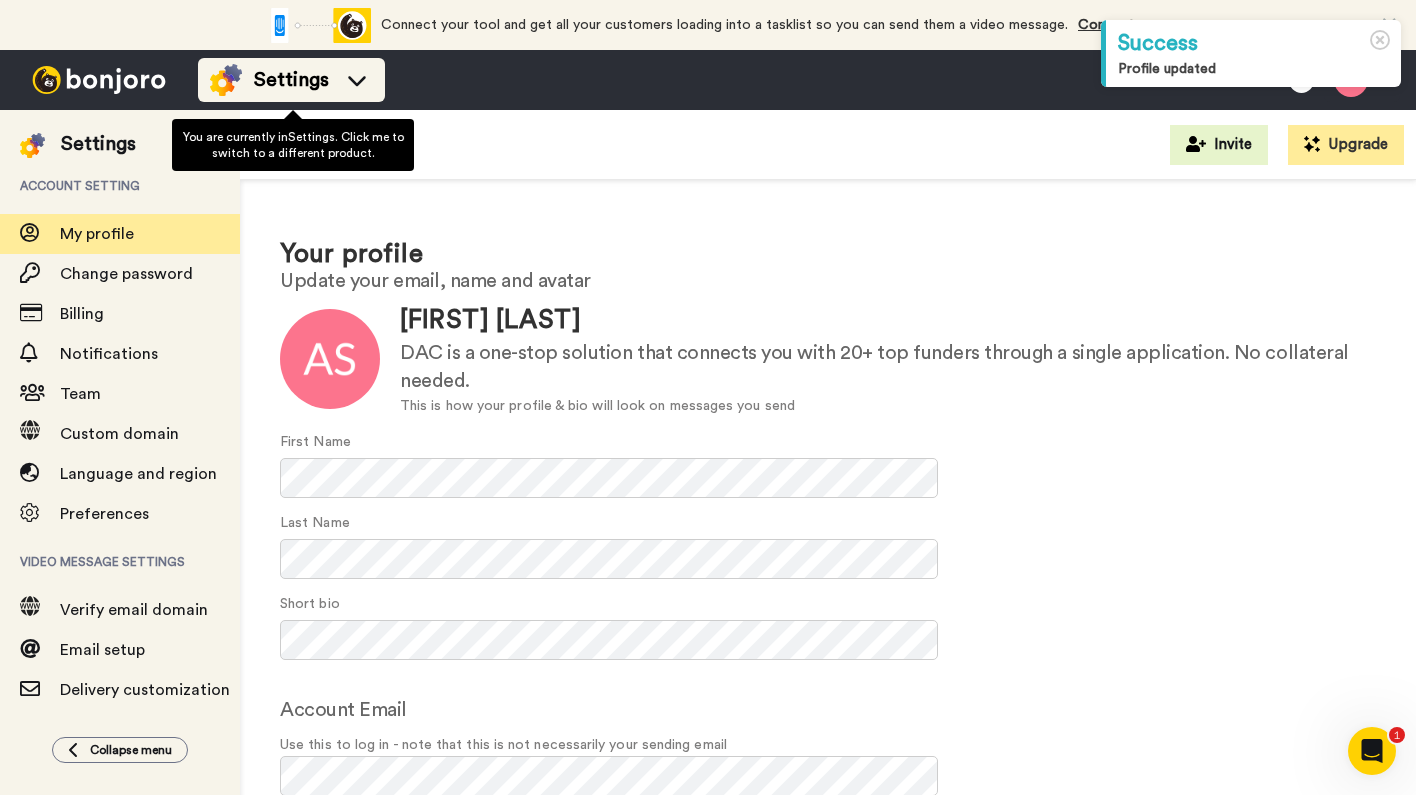 click 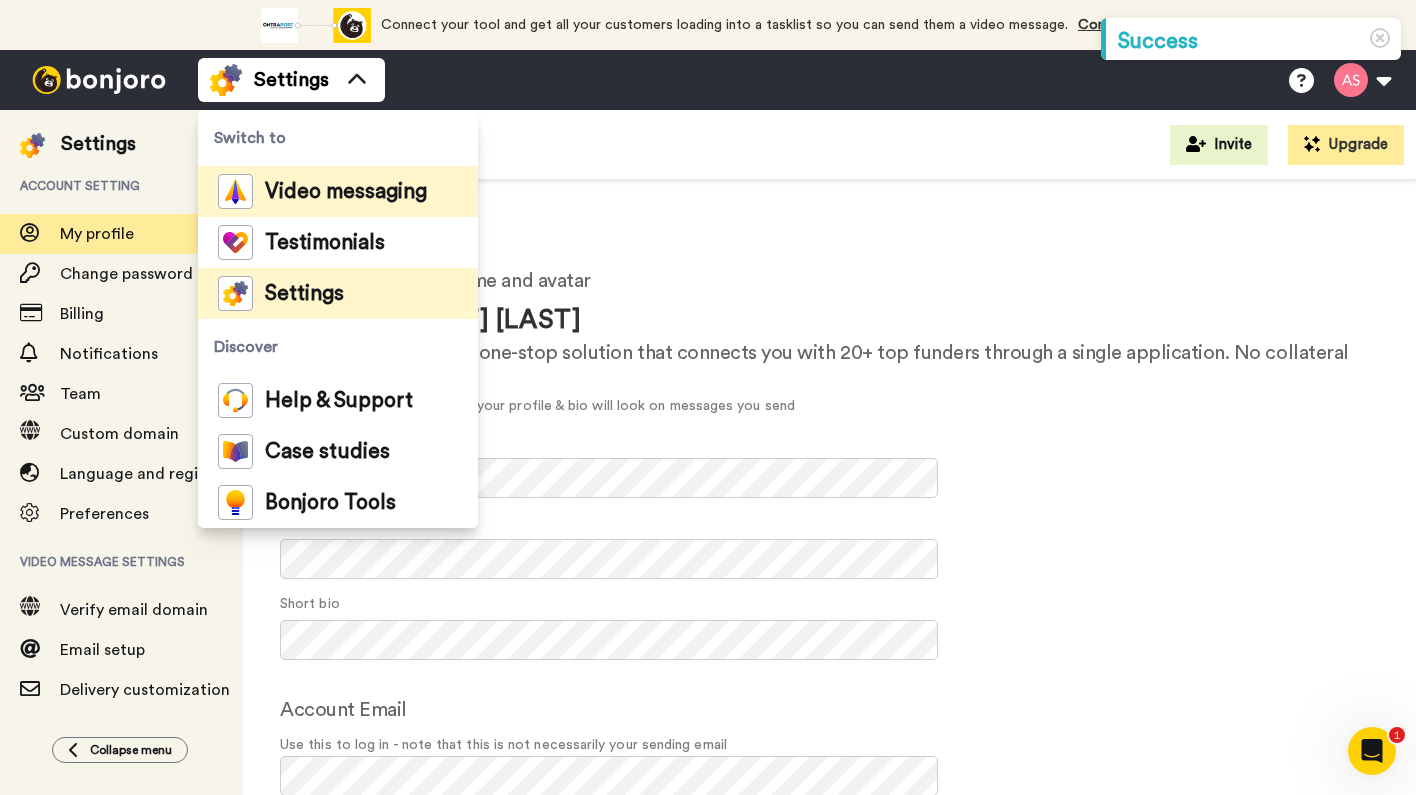 click on "Video messaging" at bounding box center [346, 192] 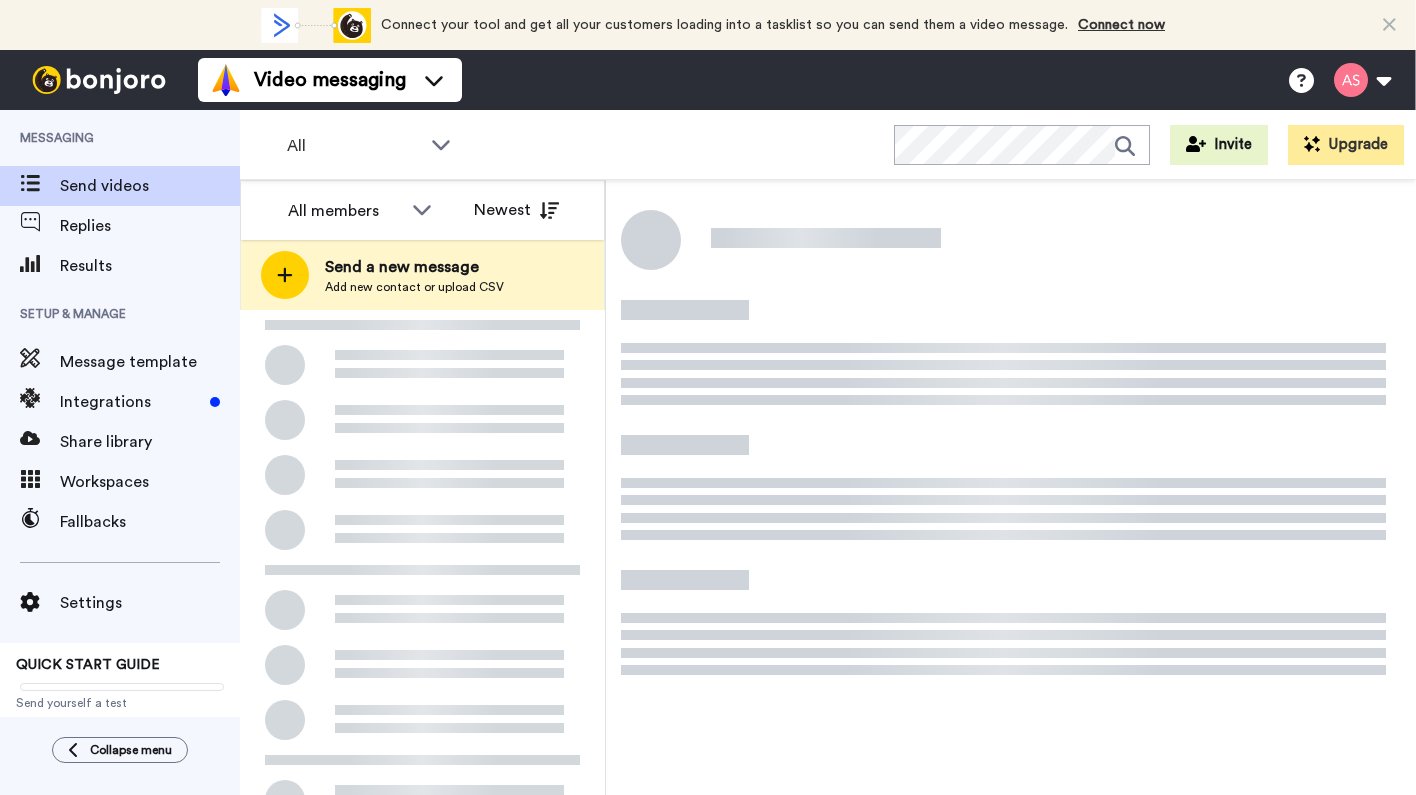 scroll, scrollTop: 0, scrollLeft: 0, axis: both 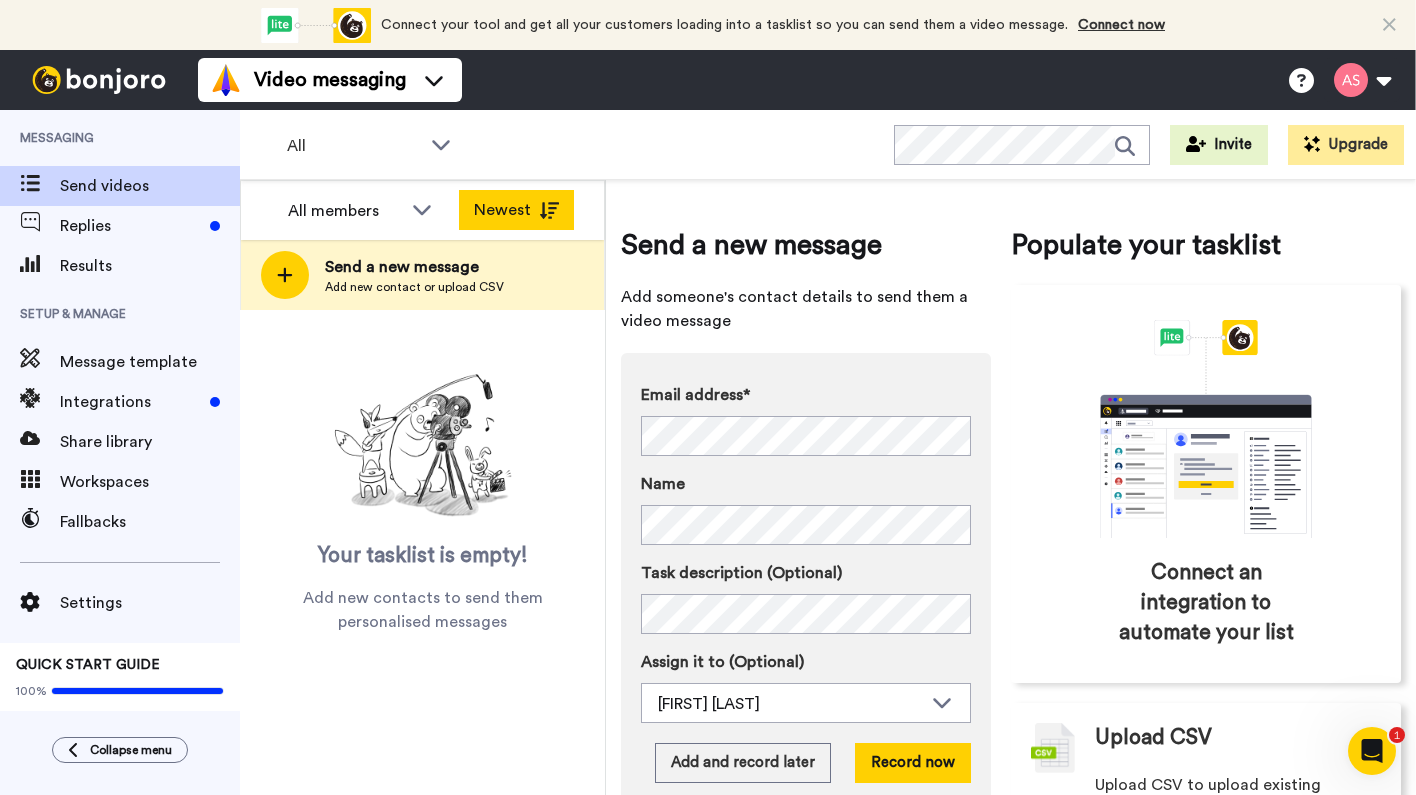 click on "Newest" at bounding box center (516, 210) 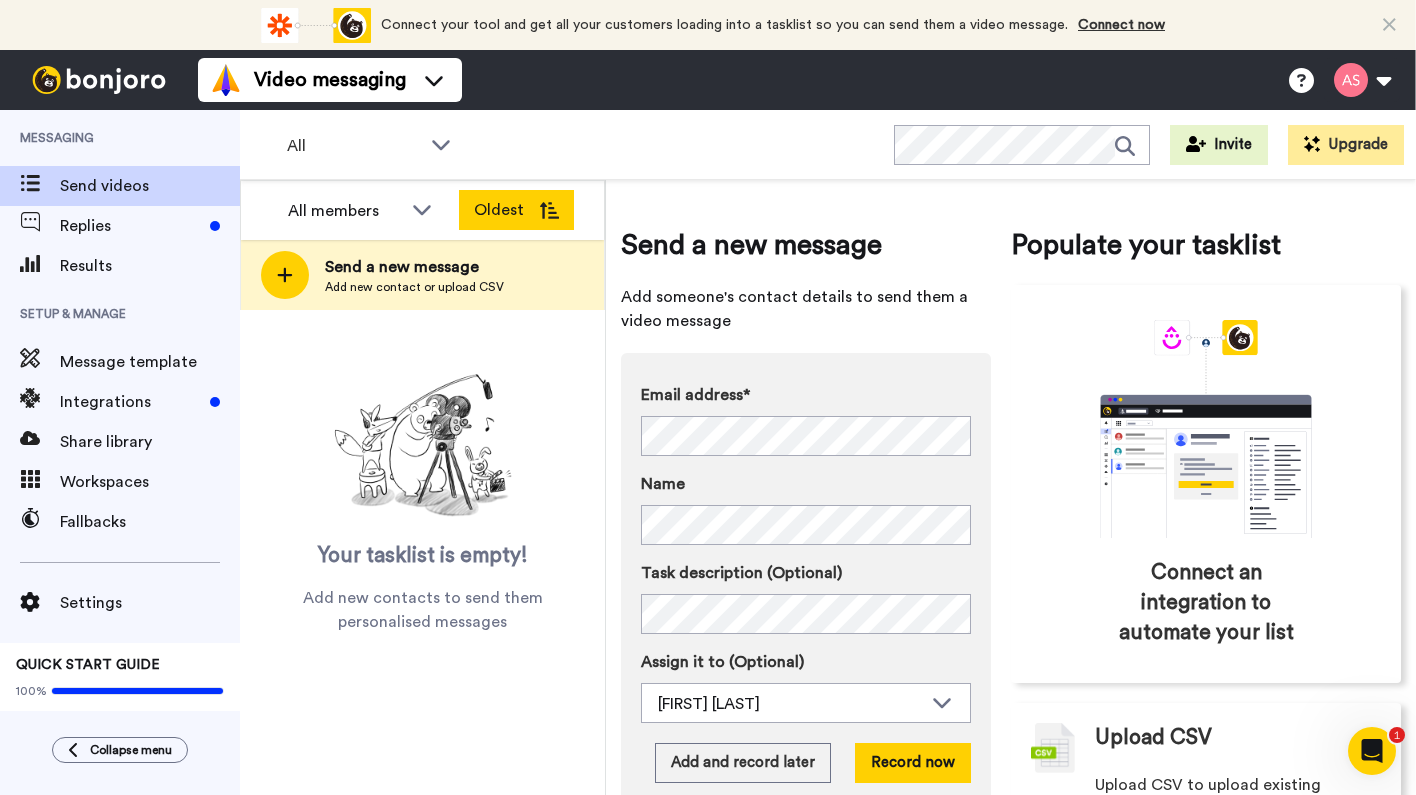 click on "Oldest" at bounding box center [516, 210] 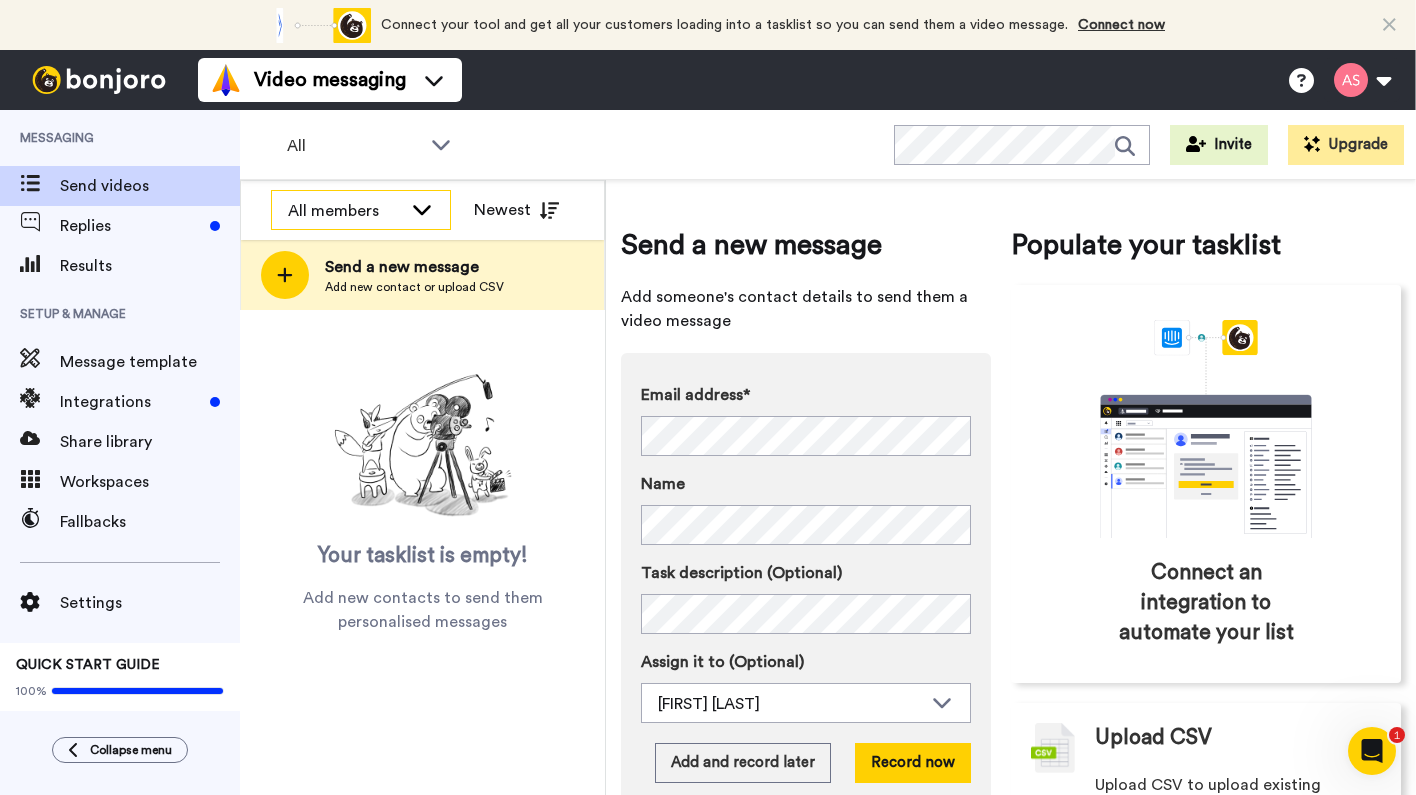 click on "All members" at bounding box center [345, 211] 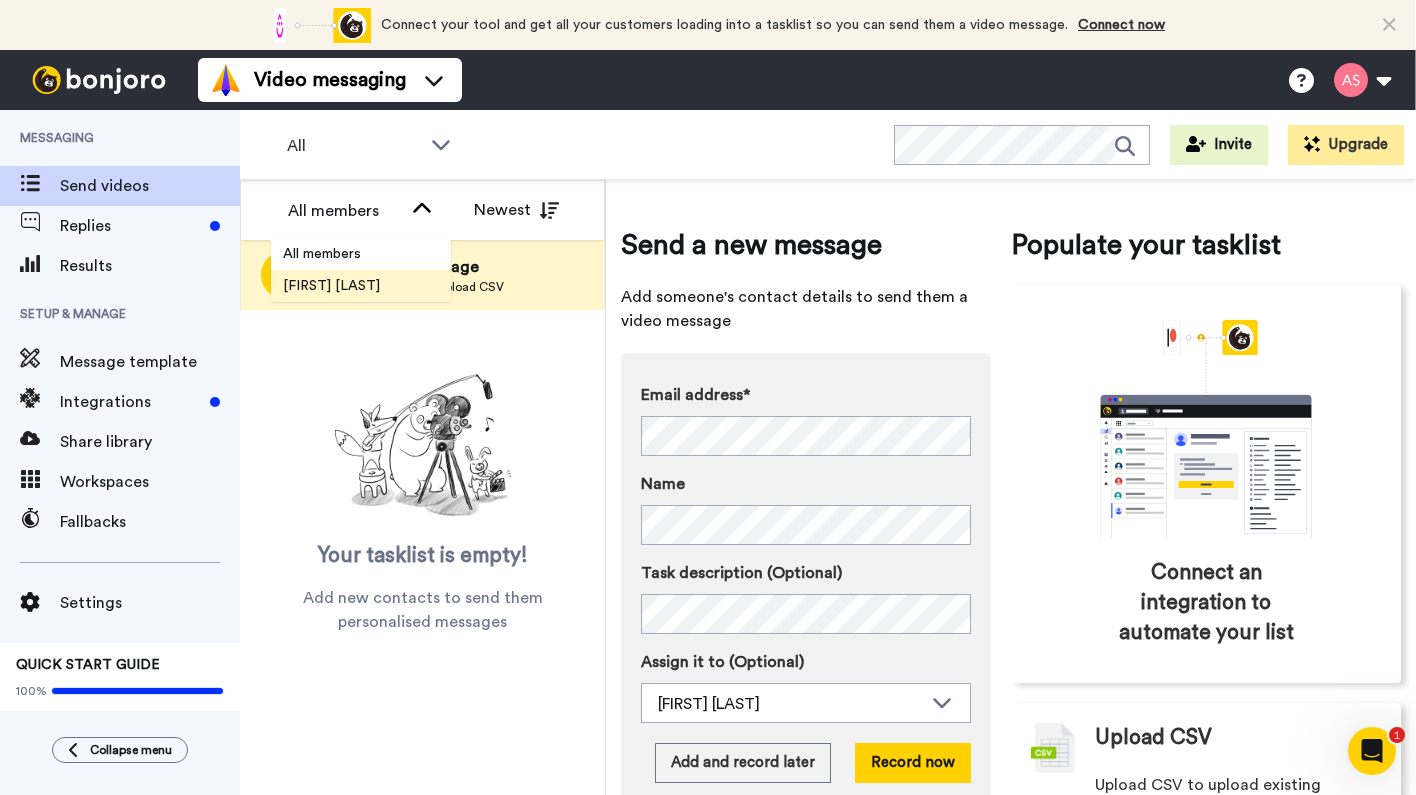 click on "[FIRST] [LAST]" at bounding box center [331, 286] 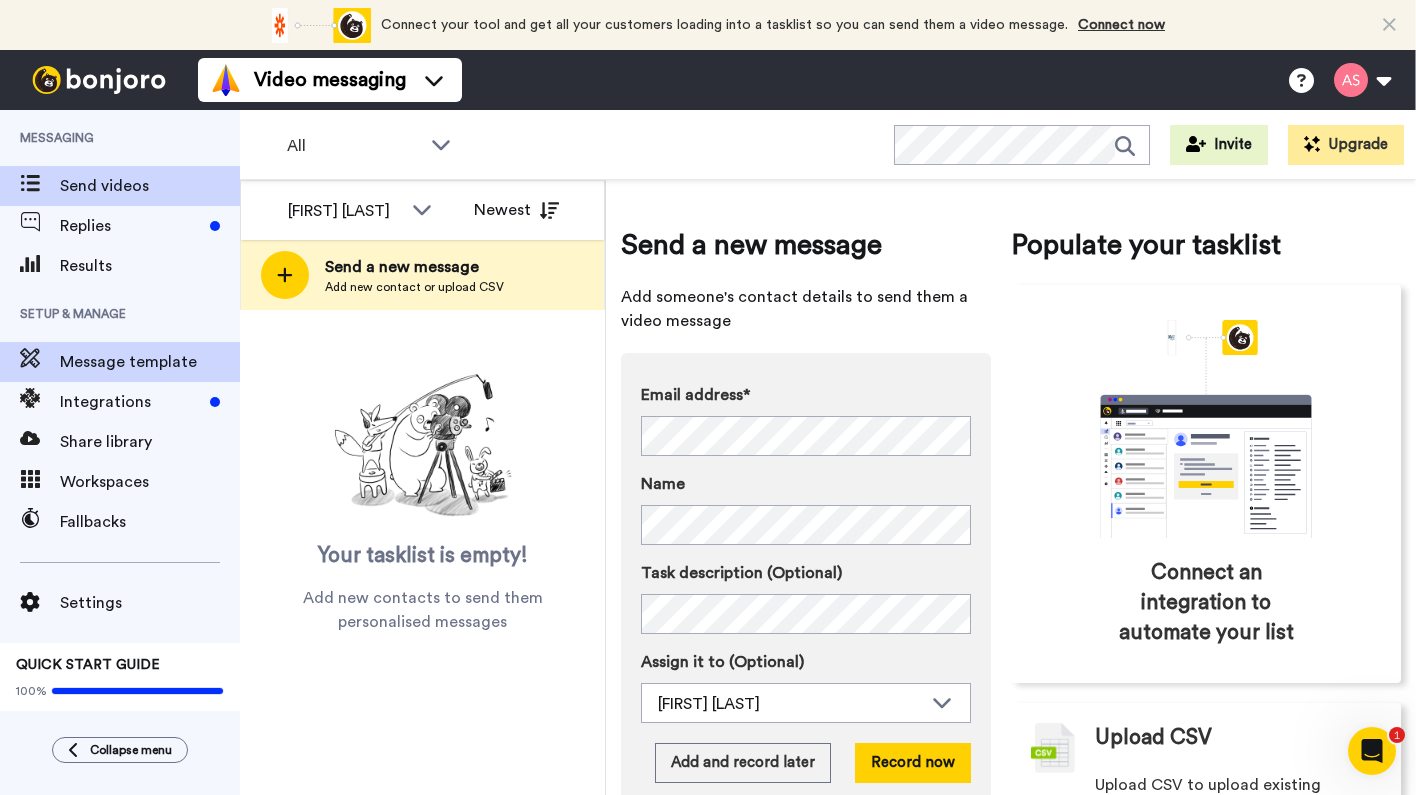 click on "Message template" at bounding box center (150, 362) 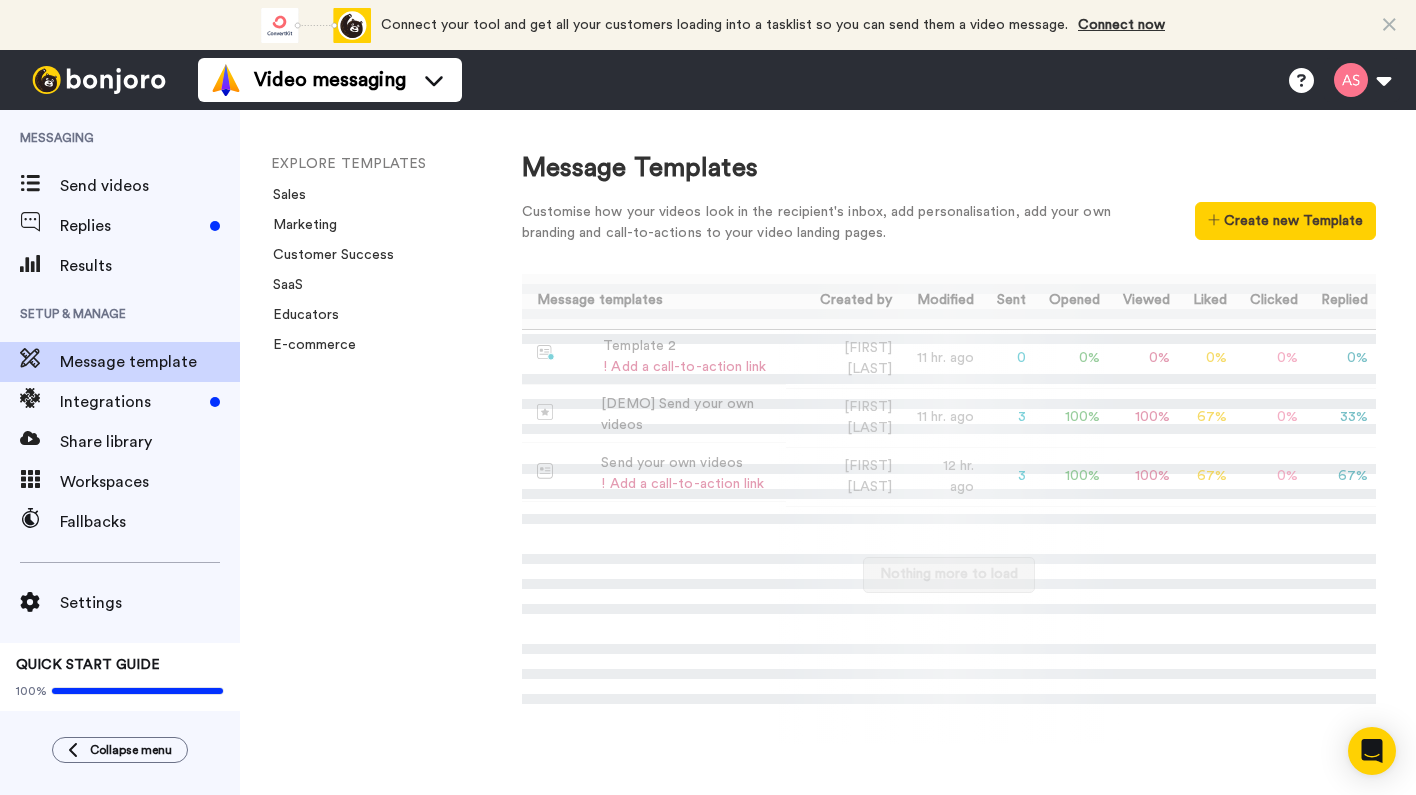 scroll, scrollTop: 0, scrollLeft: 0, axis: both 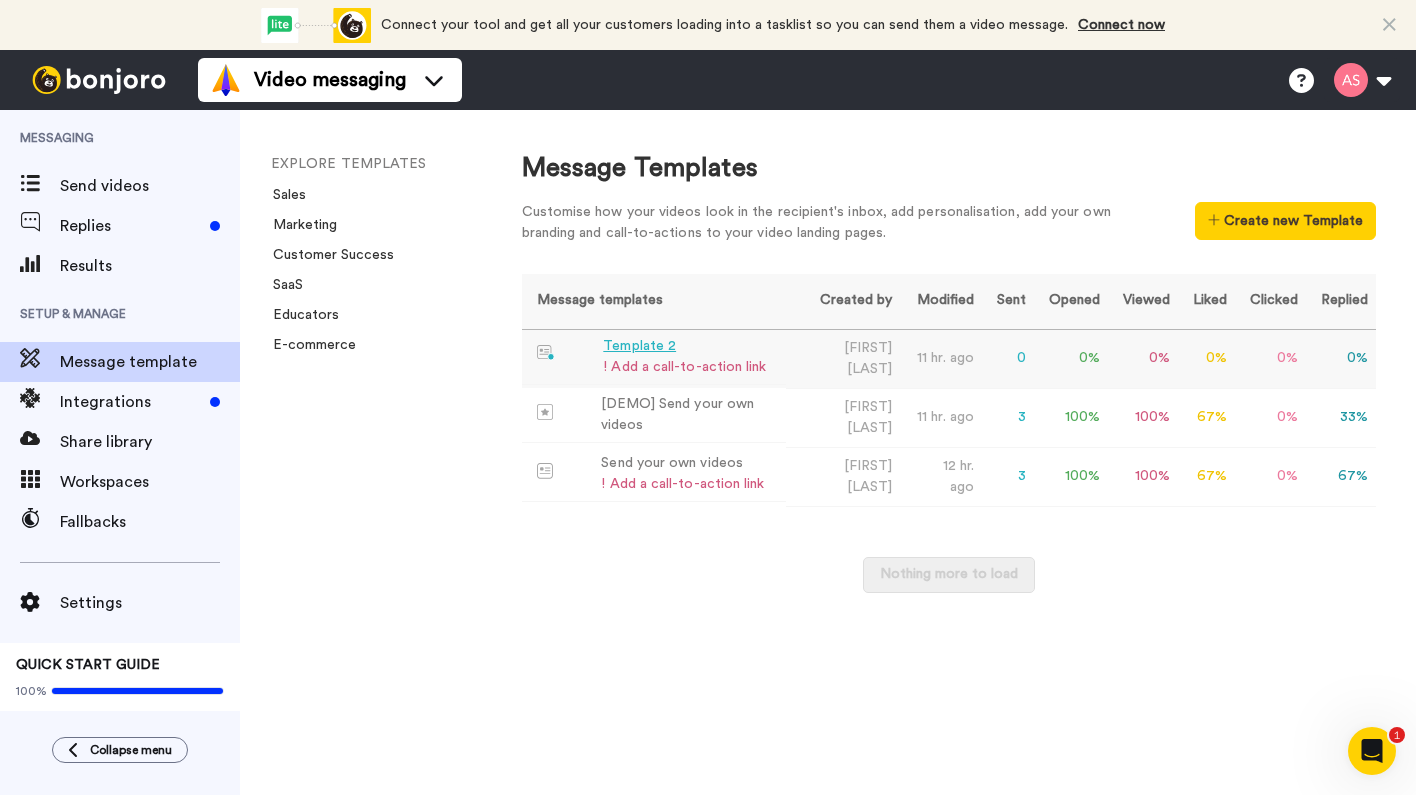 click on "Template 2" at bounding box center [684, 346] 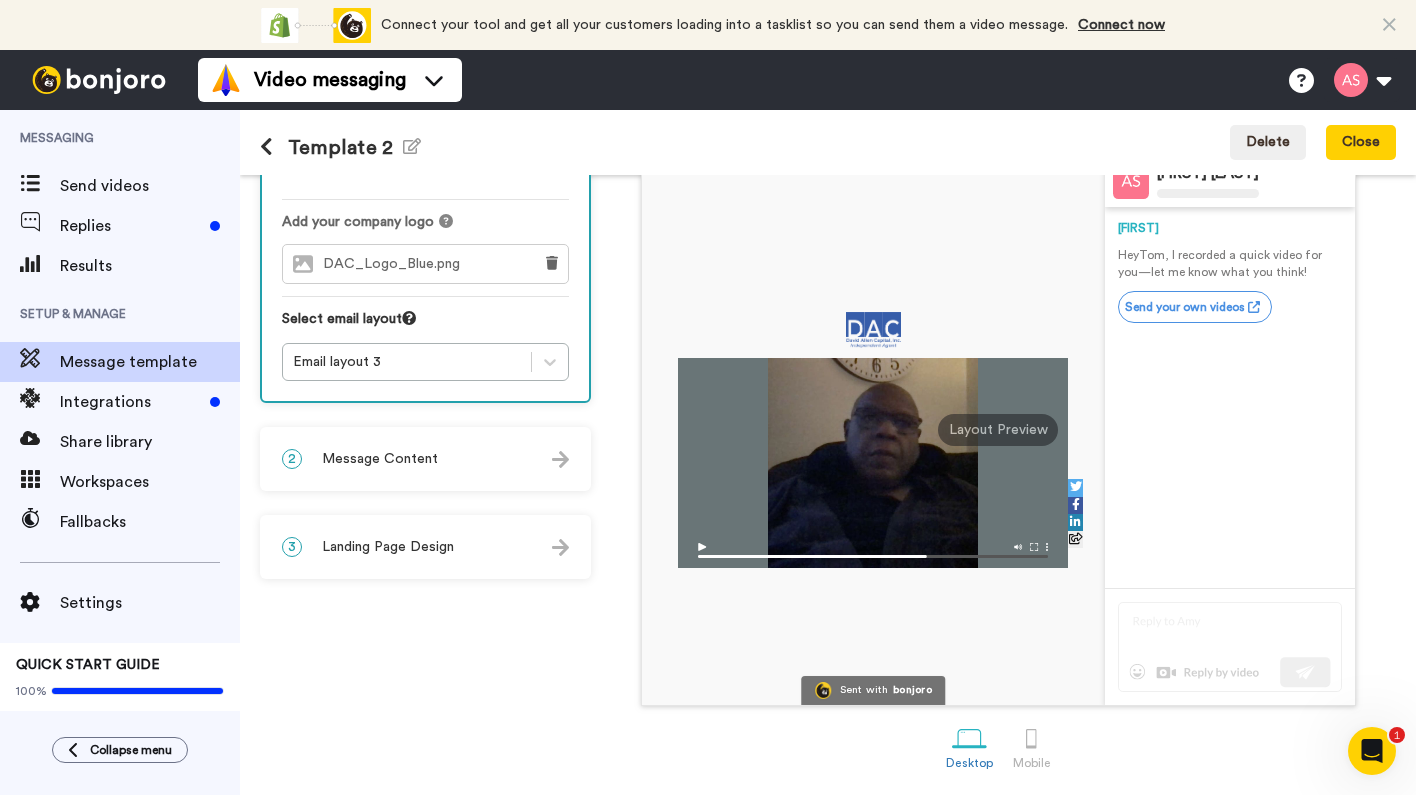 scroll, scrollTop: 152, scrollLeft: 0, axis: vertical 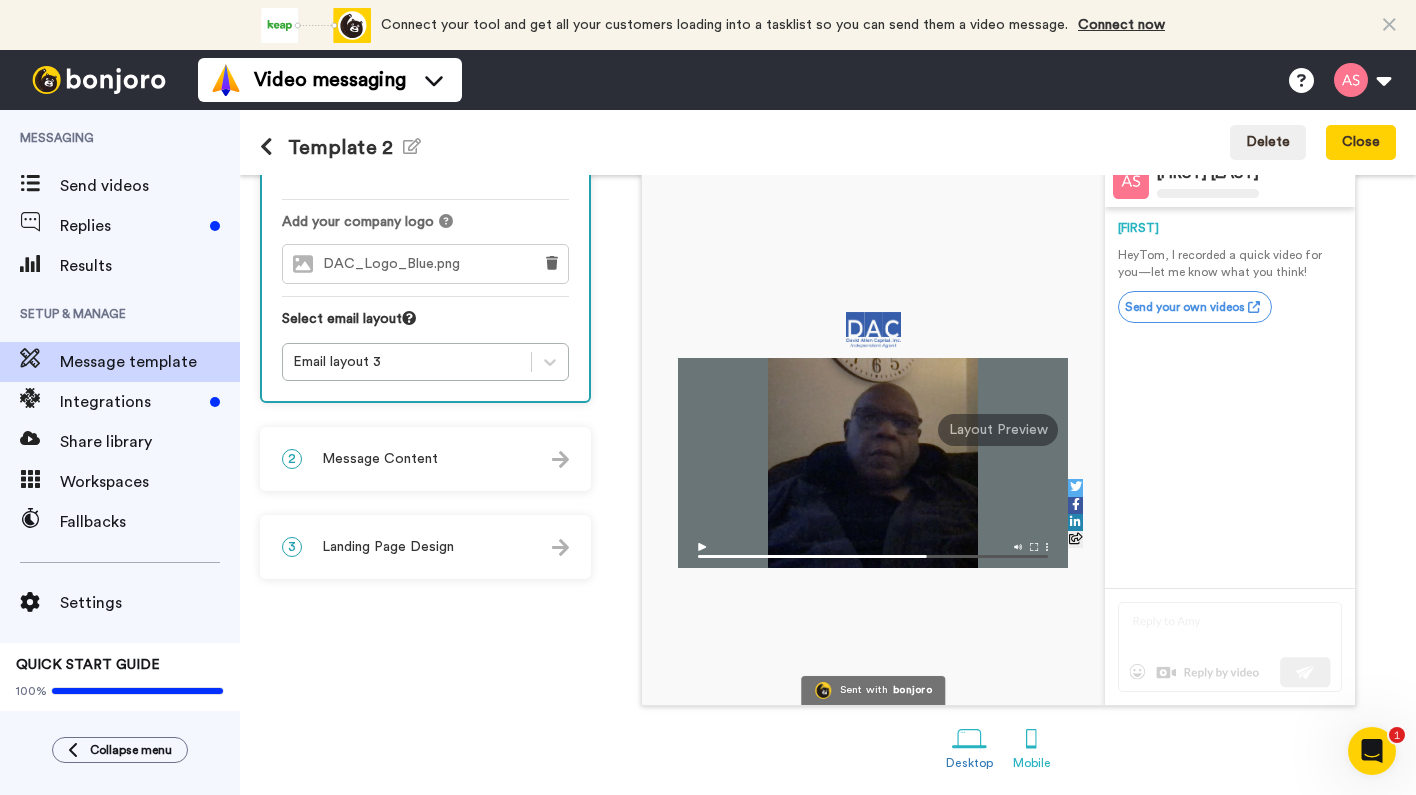 click at bounding box center [1031, 738] 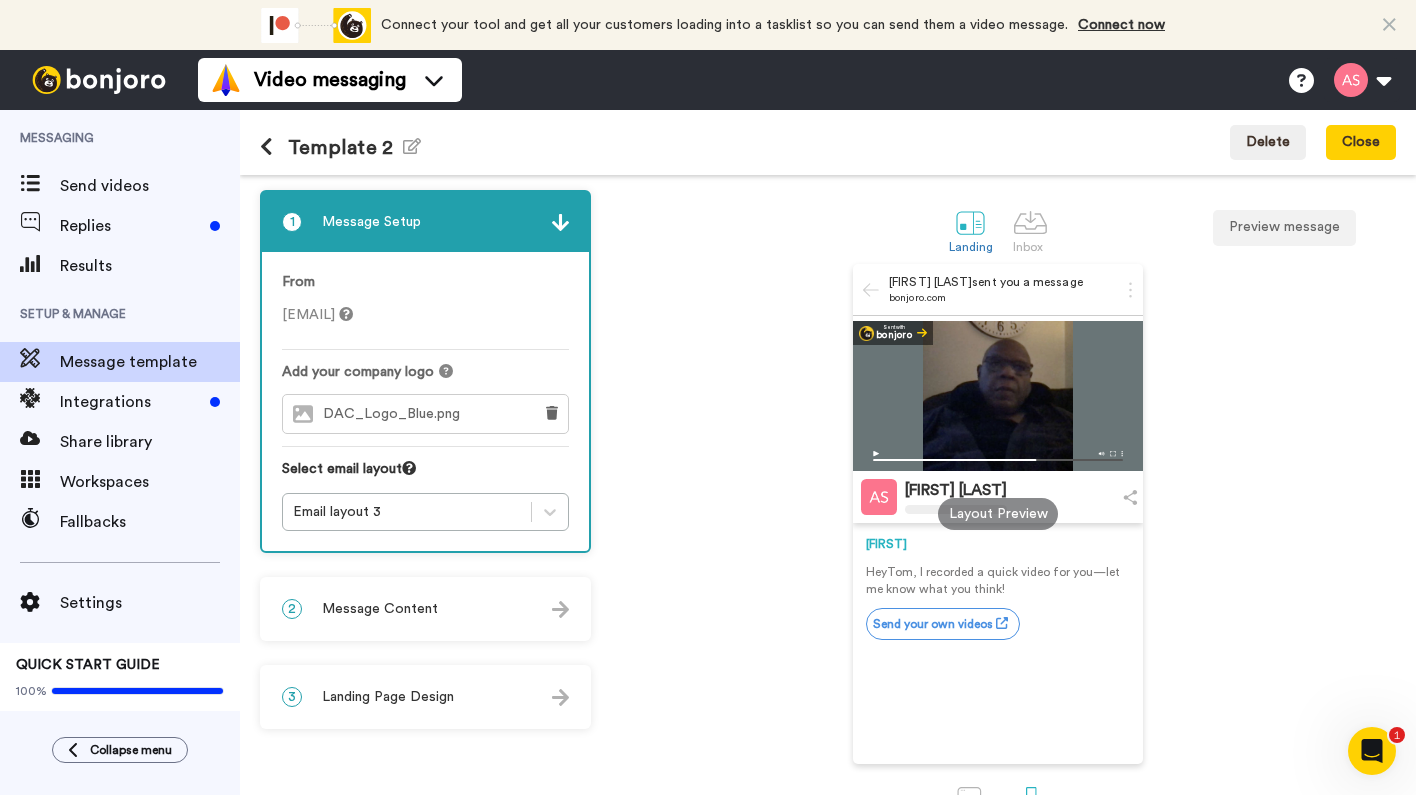 scroll, scrollTop: 0, scrollLeft: 0, axis: both 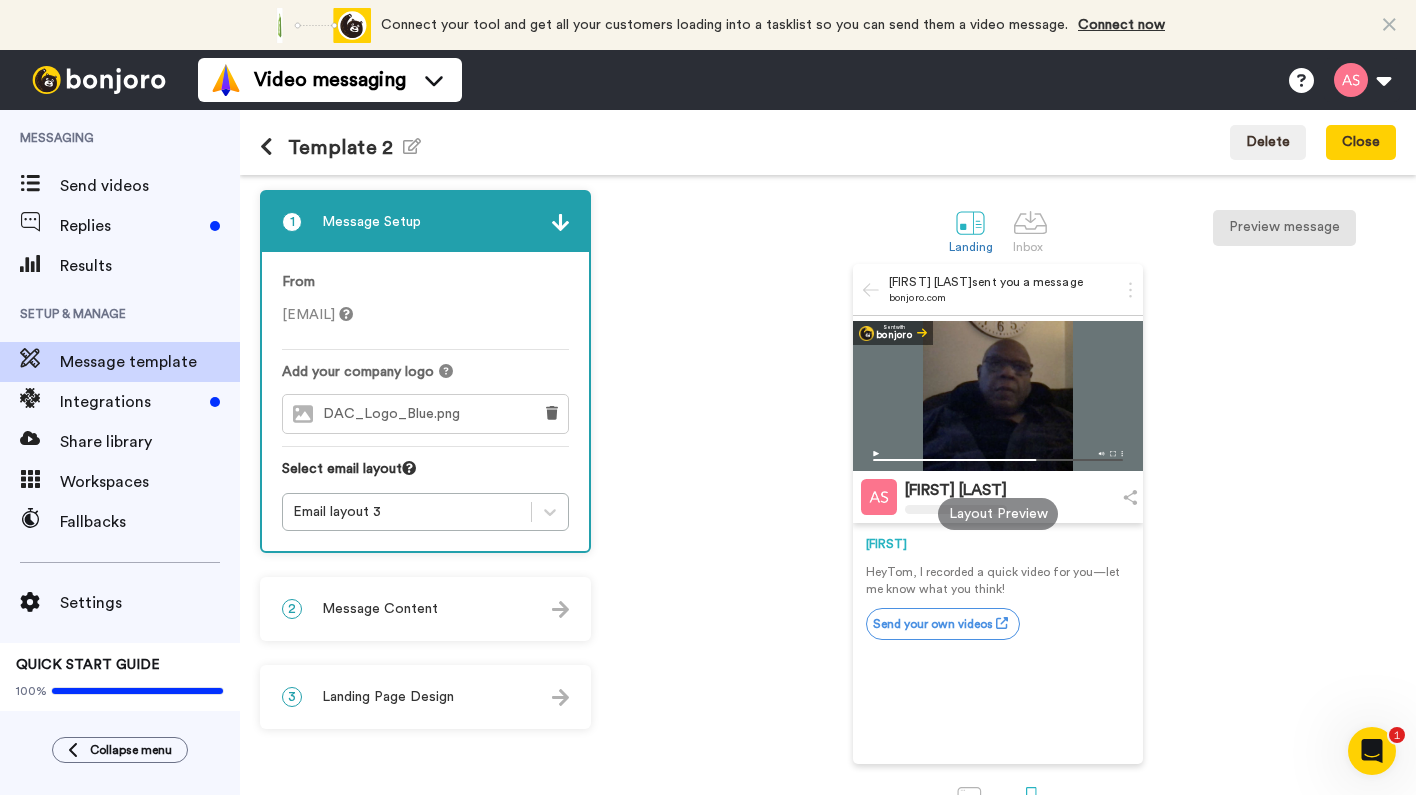 click on "Preview message" at bounding box center [1284, 228] 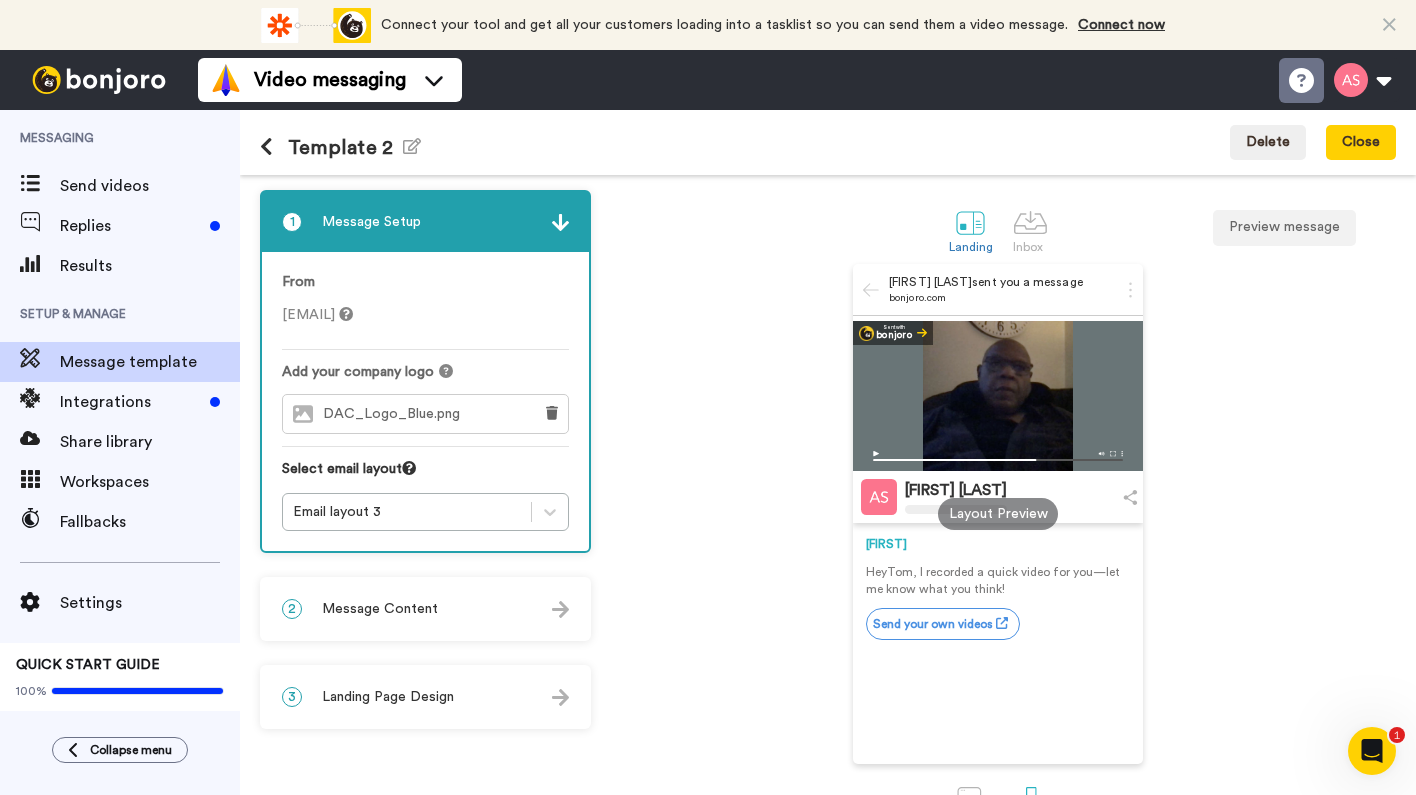 click 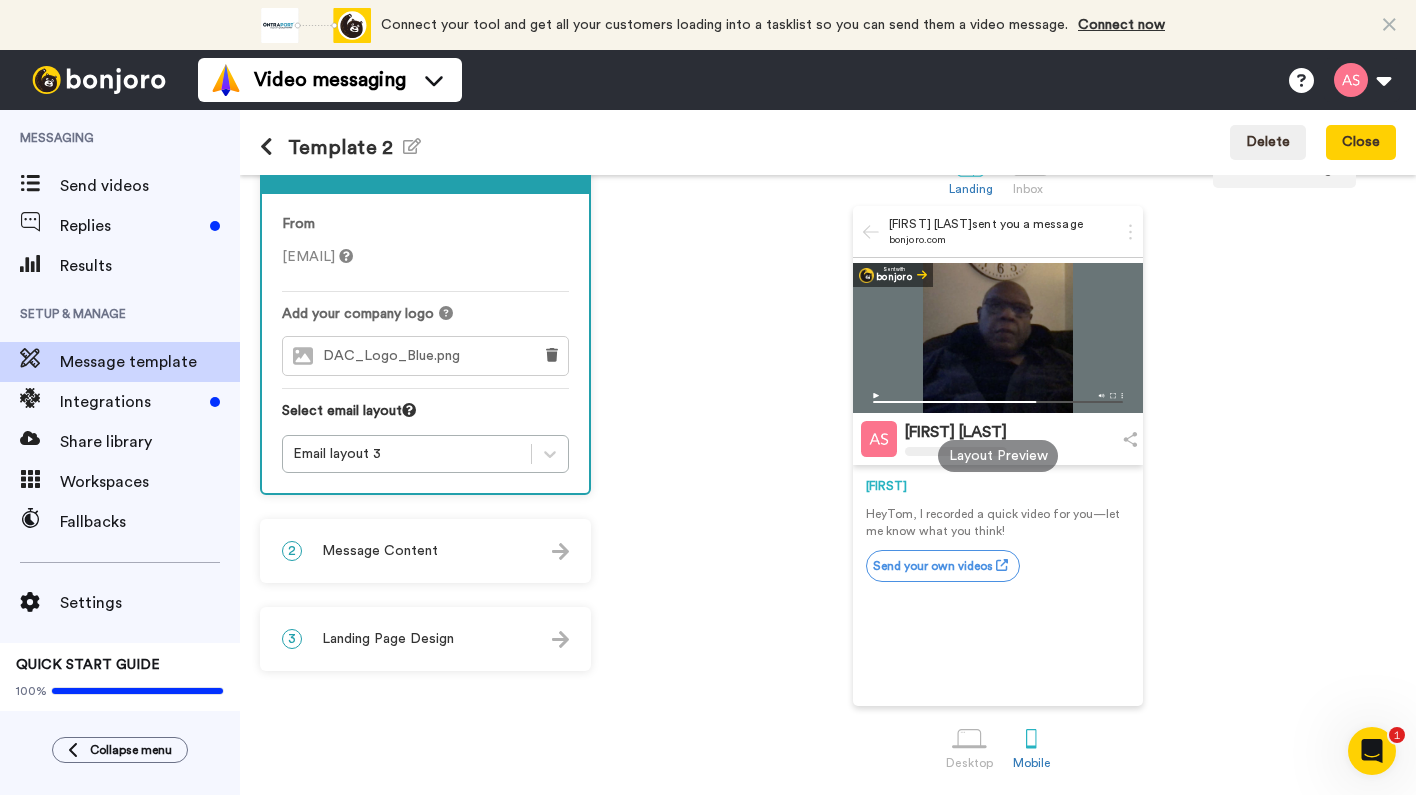 scroll, scrollTop: 60, scrollLeft: 0, axis: vertical 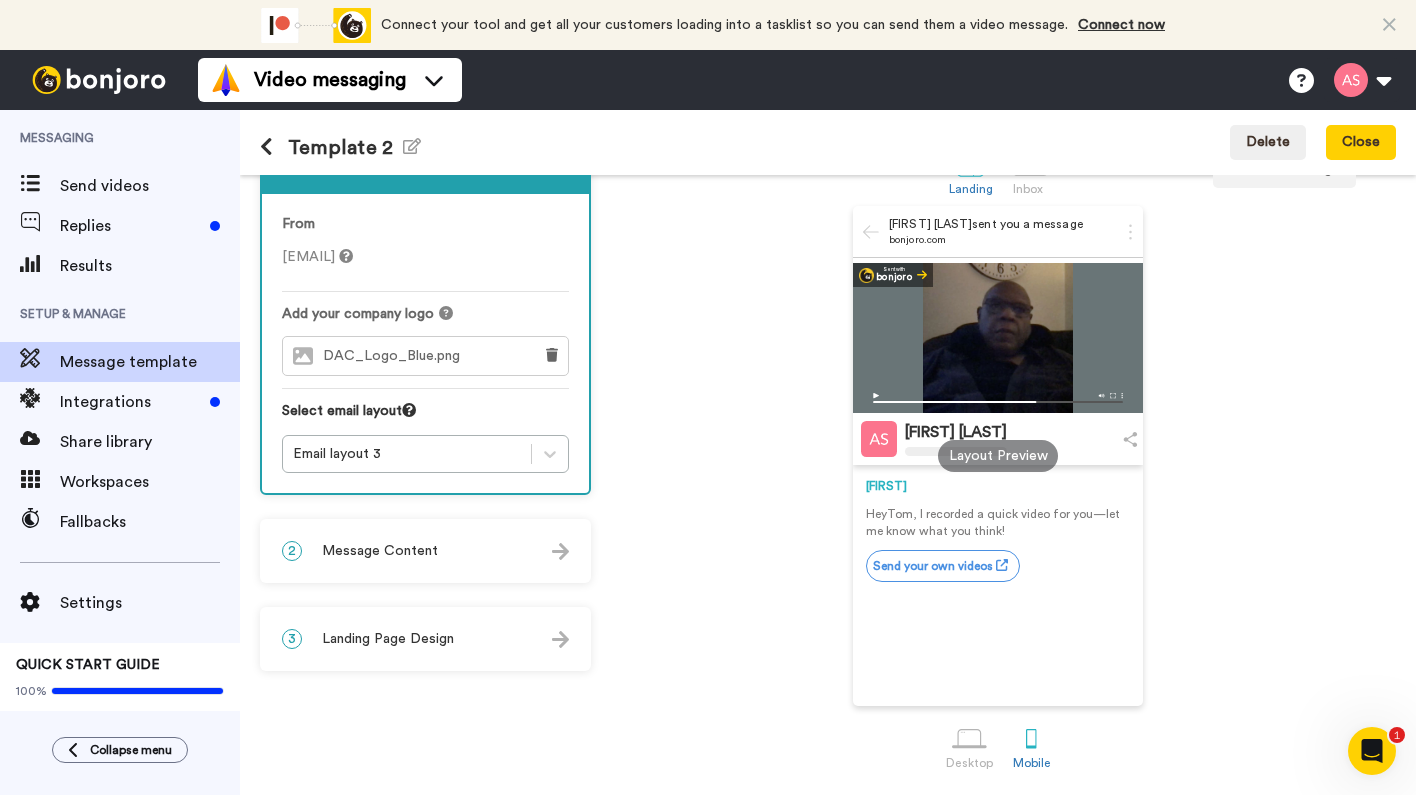 click at bounding box center [560, 551] 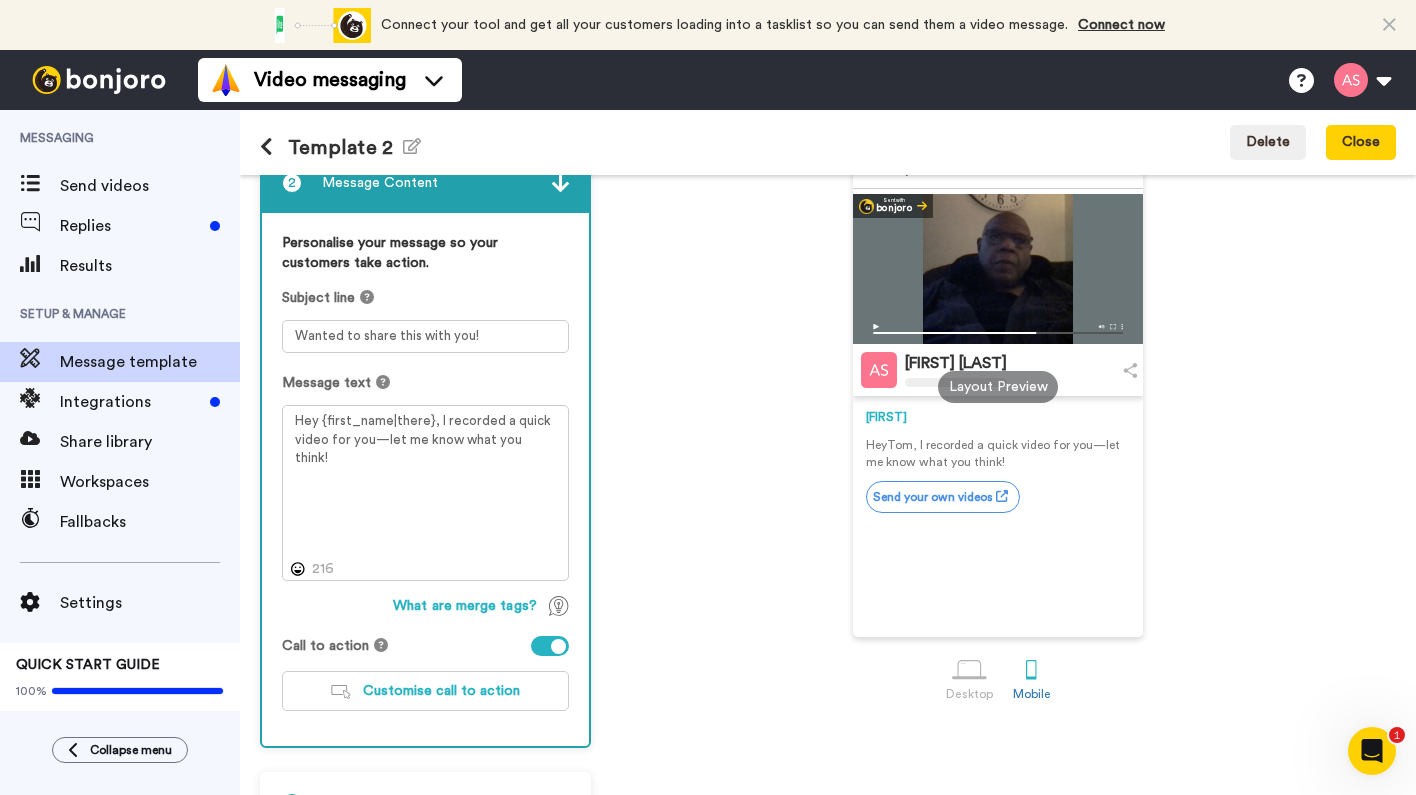 scroll, scrollTop: 129, scrollLeft: 0, axis: vertical 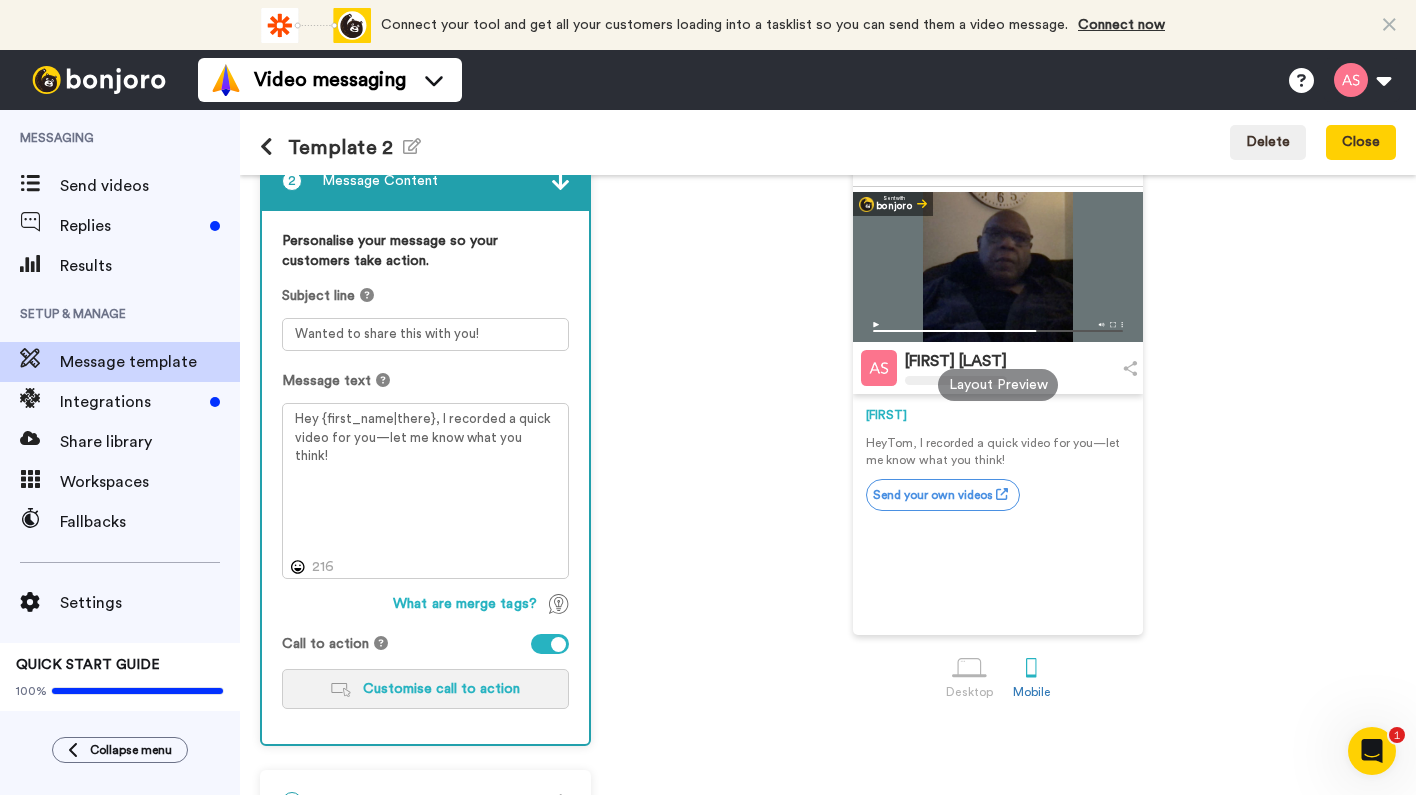 click on "Customise call to action" at bounding box center [441, 689] 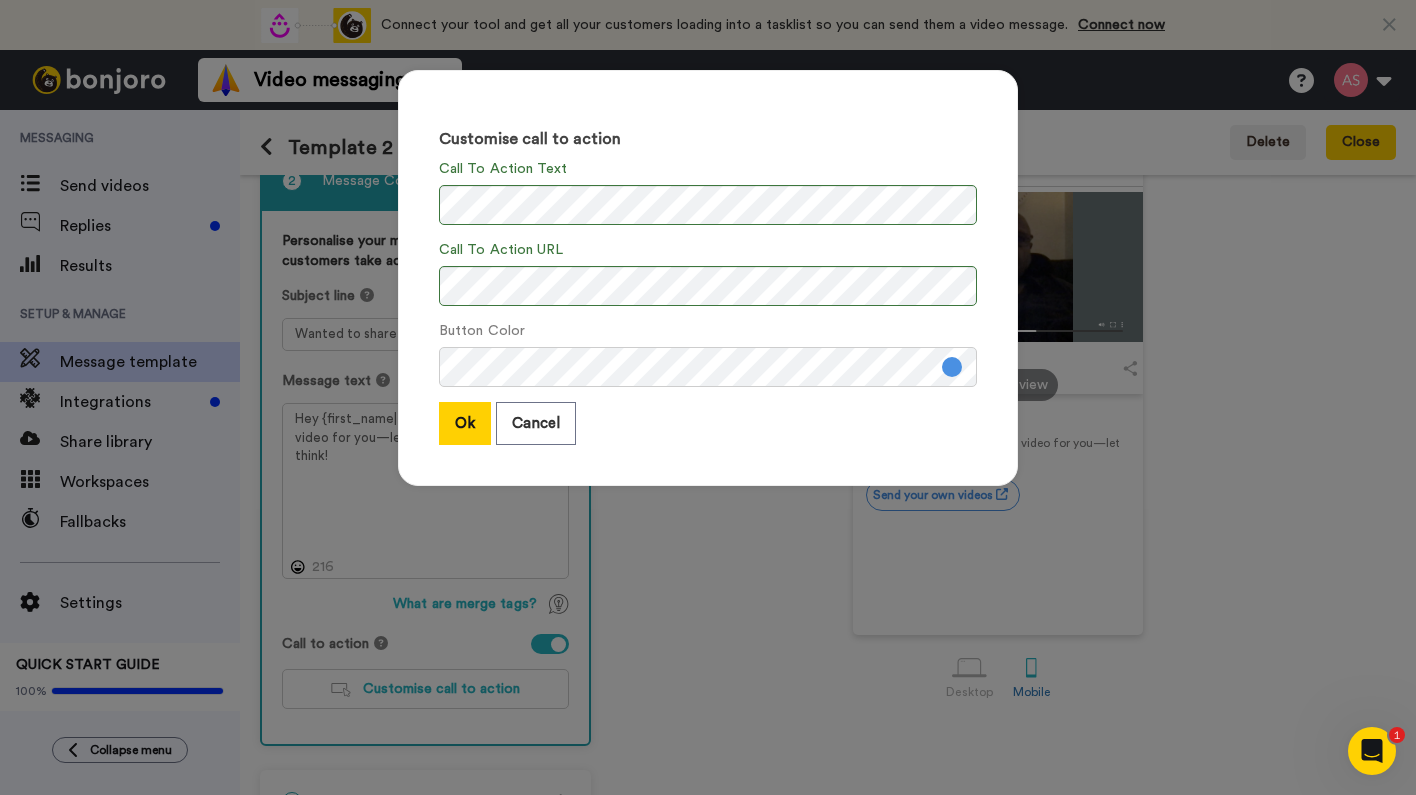 click at bounding box center (952, 367) 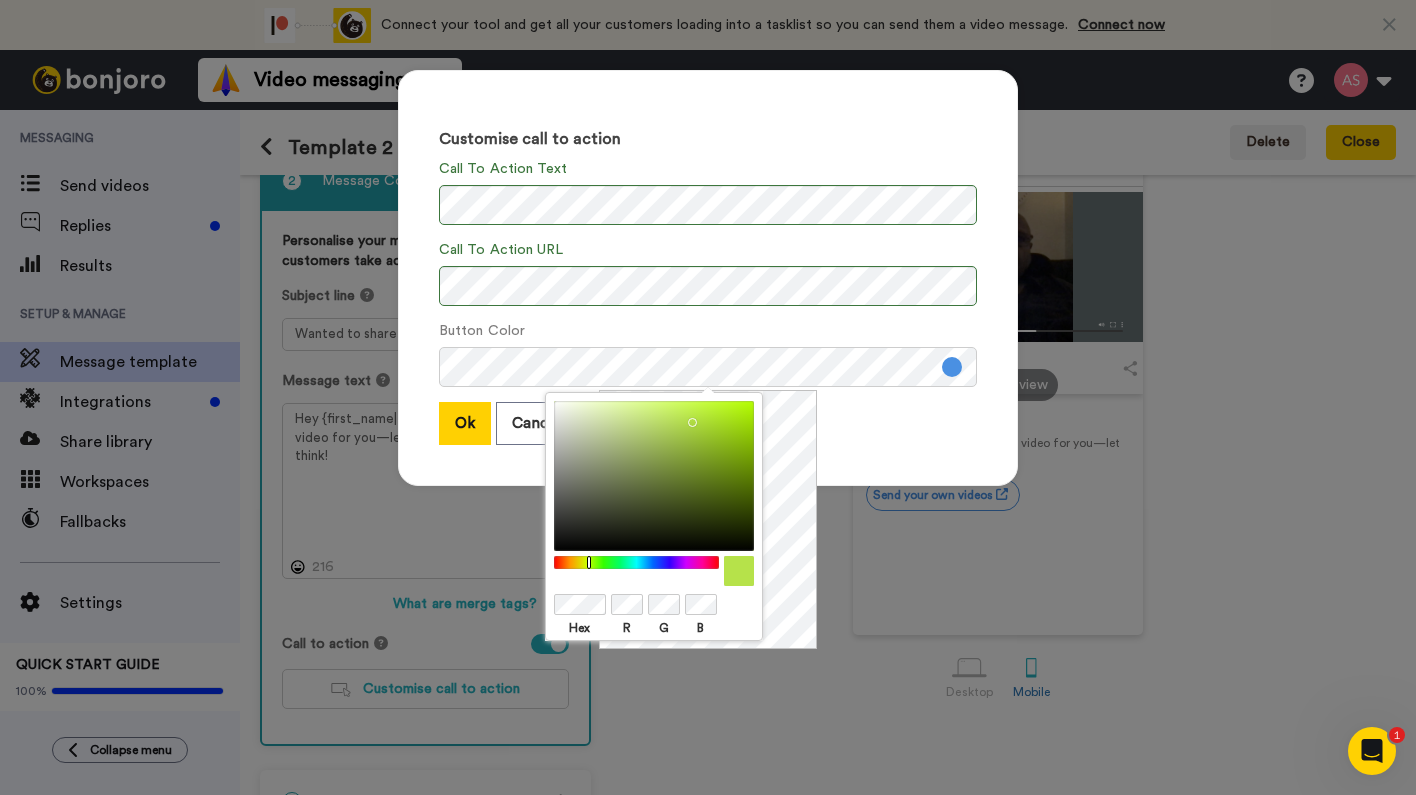 click at bounding box center (636, 562) 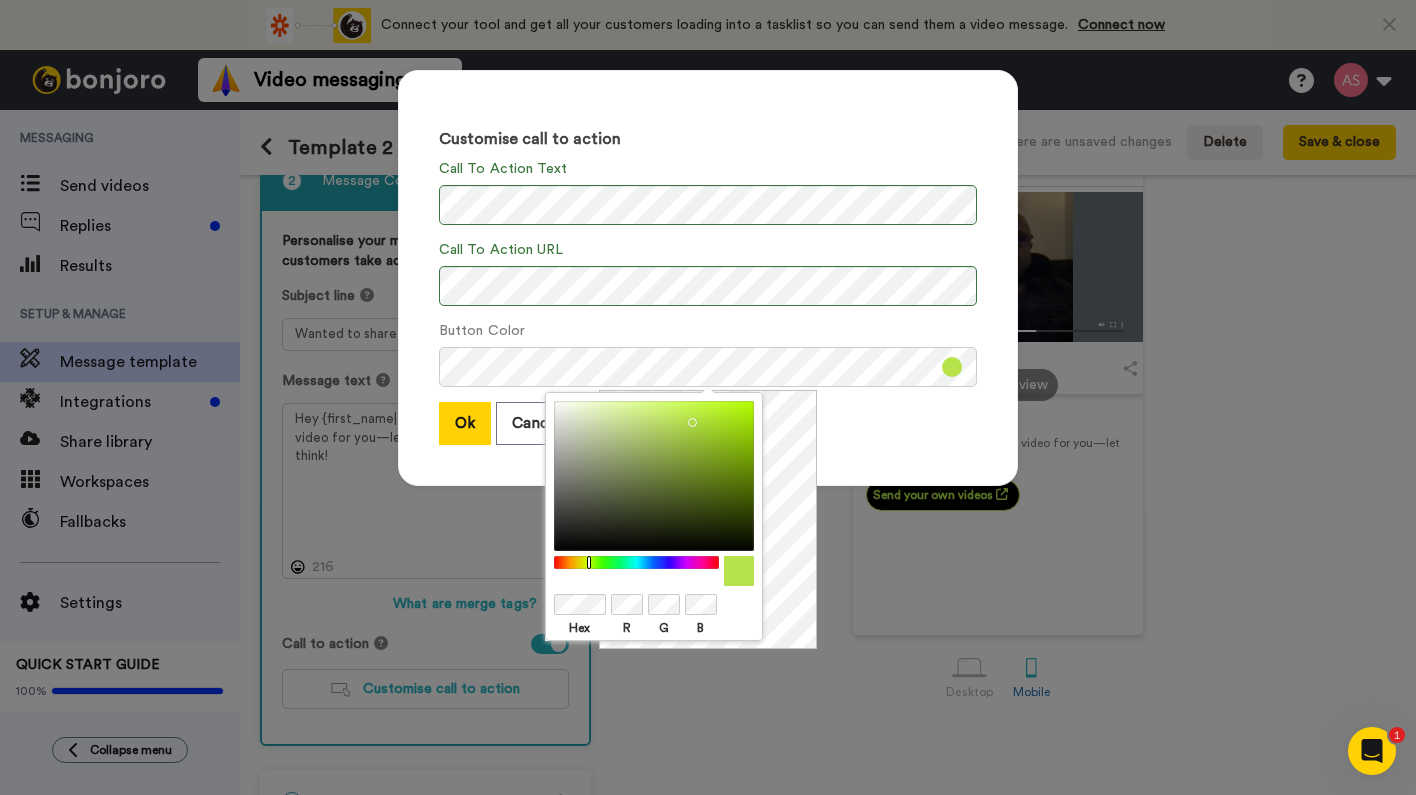 click at bounding box center (636, 562) 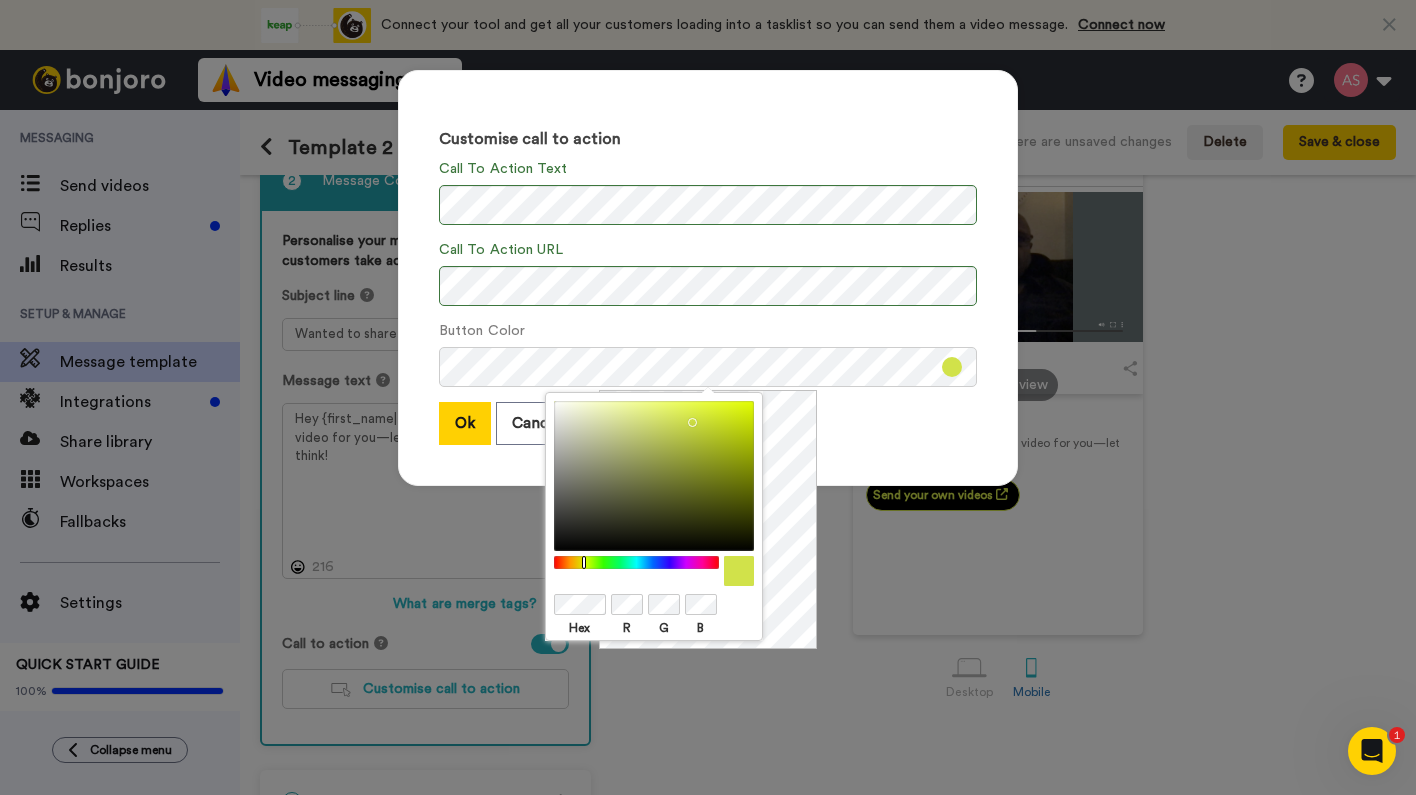 click at bounding box center [636, 562] 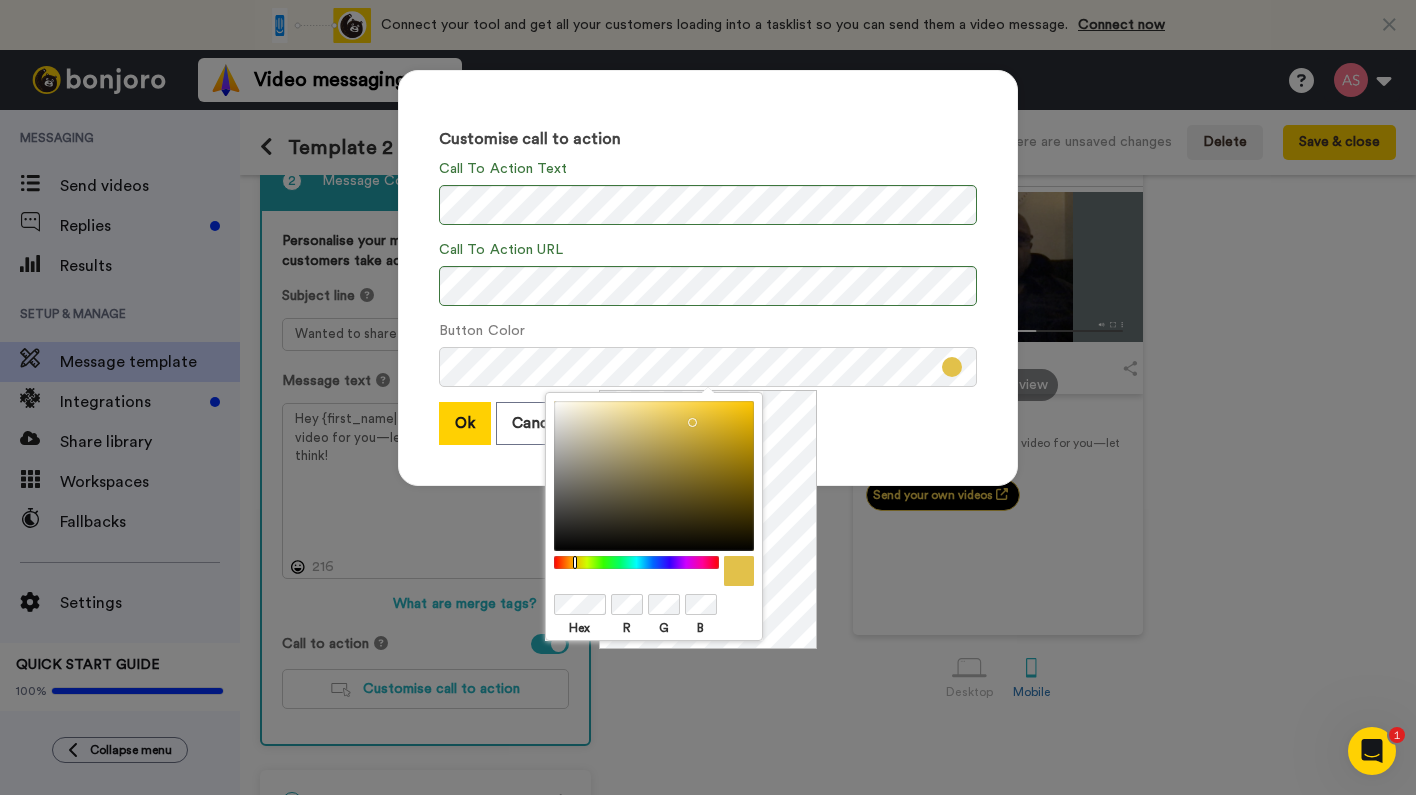 click at bounding box center [654, 476] 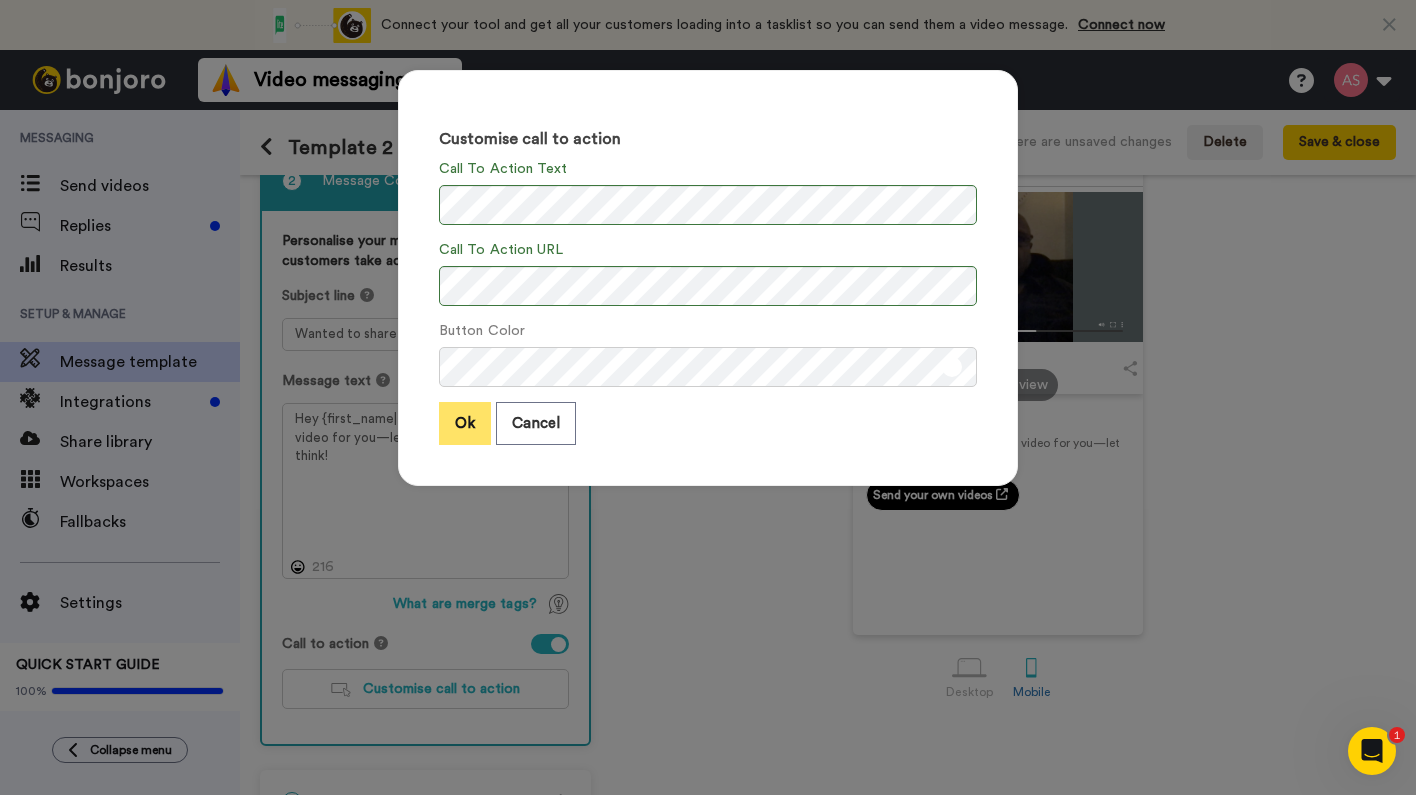 click on "Ok" at bounding box center [465, 423] 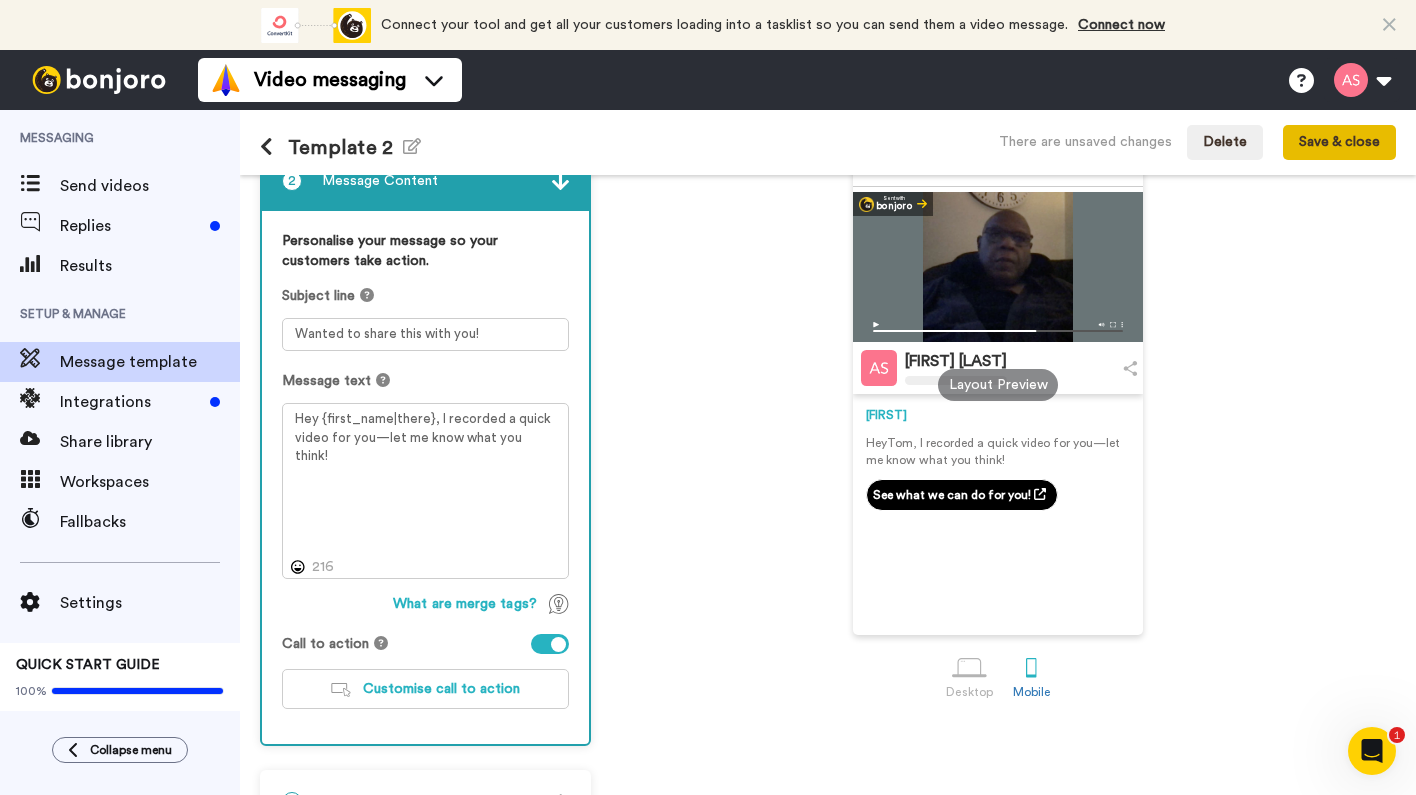 click on "Save & close" at bounding box center [1339, 143] 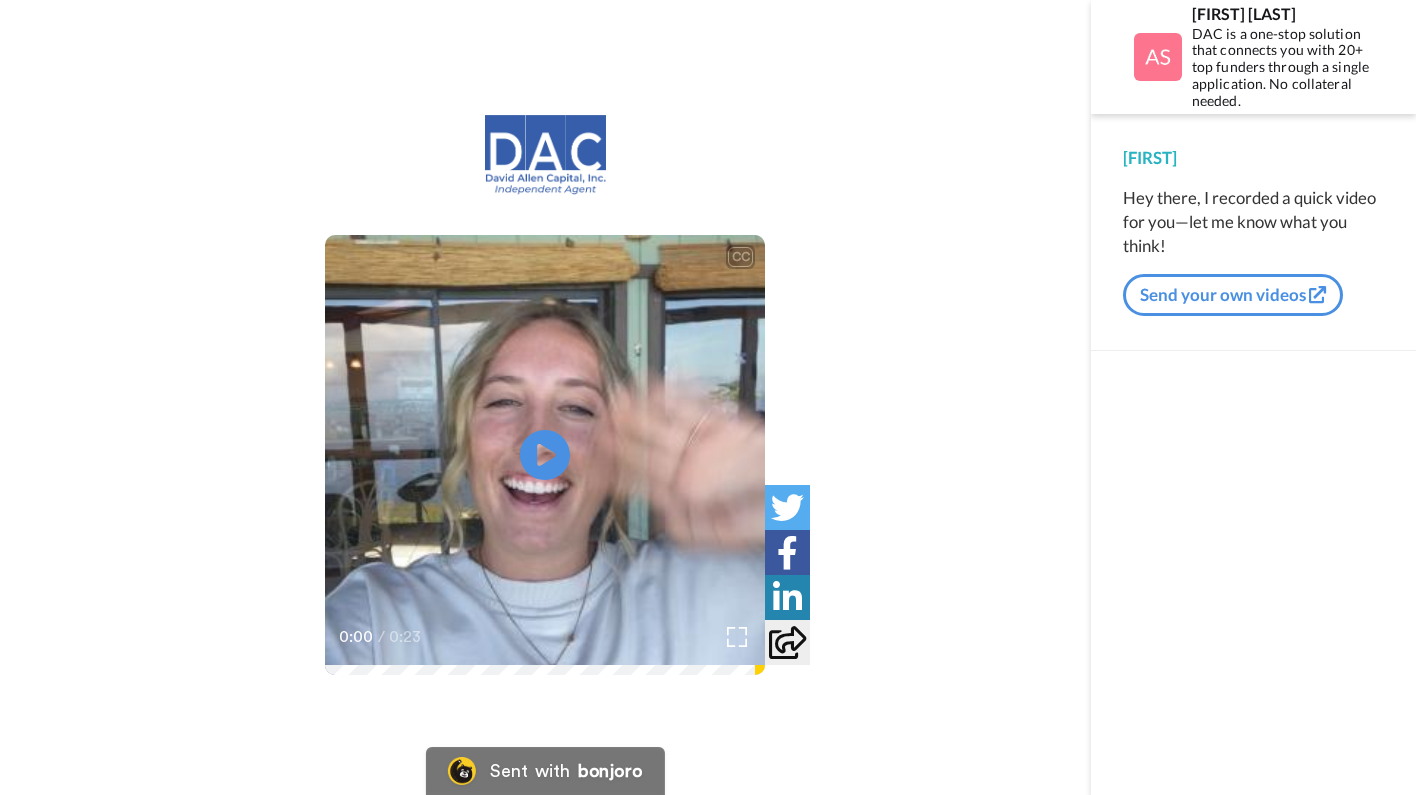scroll, scrollTop: 0, scrollLeft: 0, axis: both 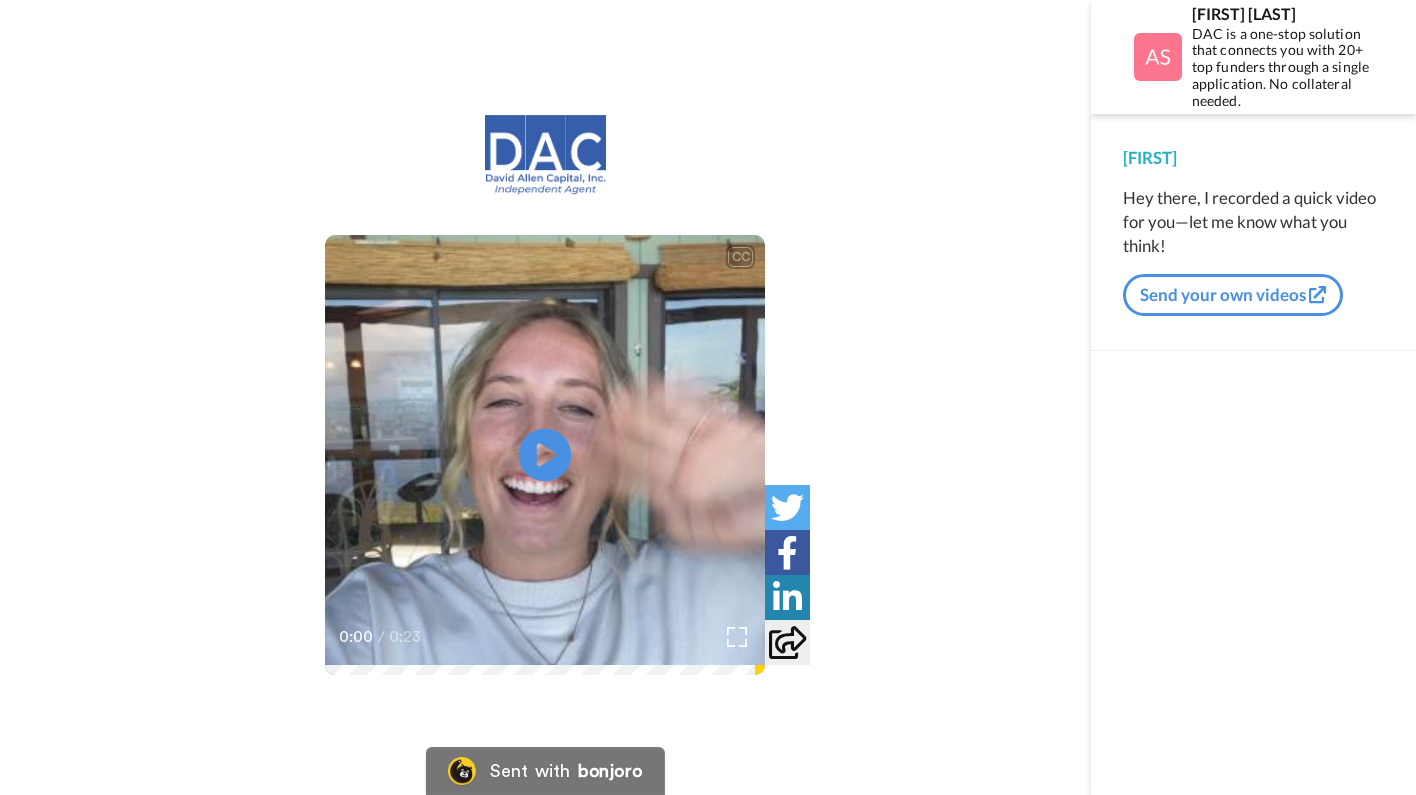 click 